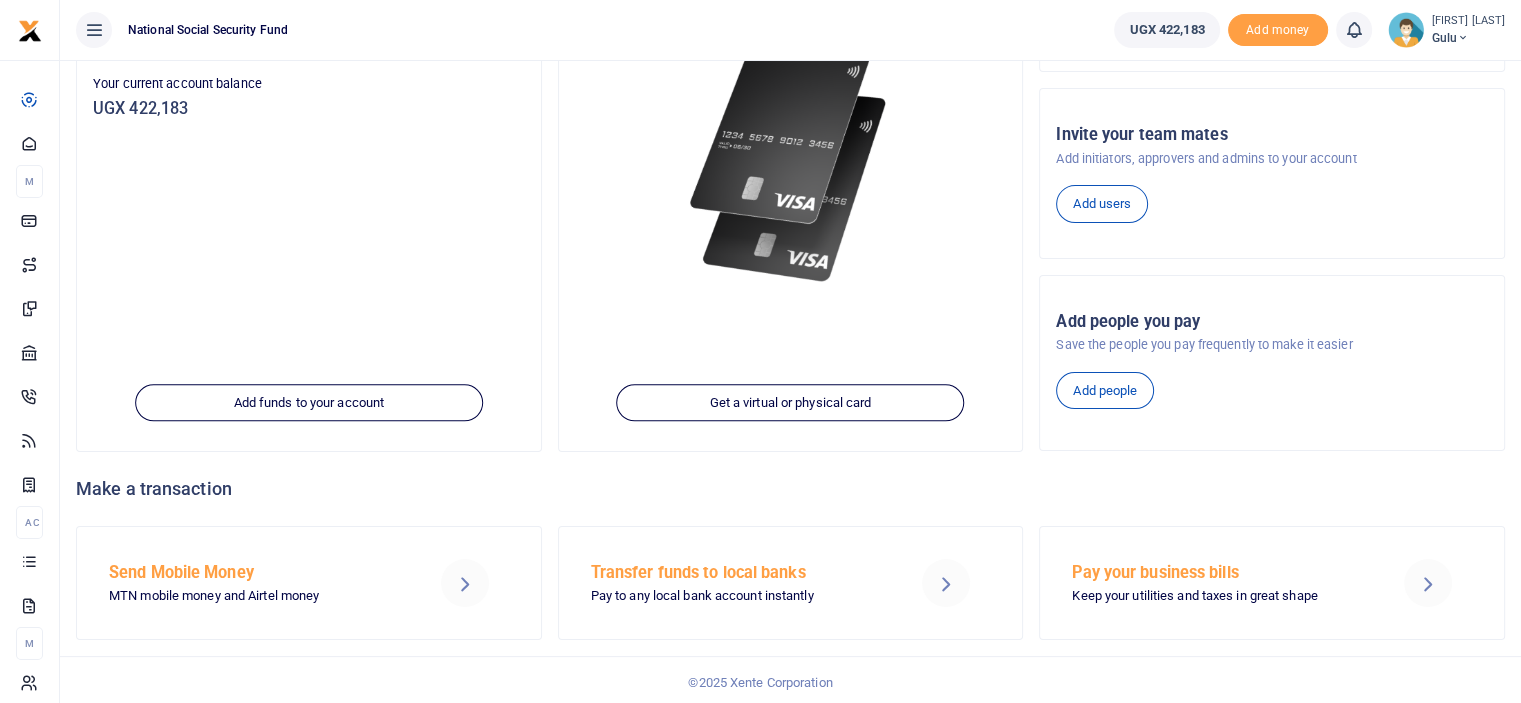 scroll, scrollTop: 274, scrollLeft: 0, axis: vertical 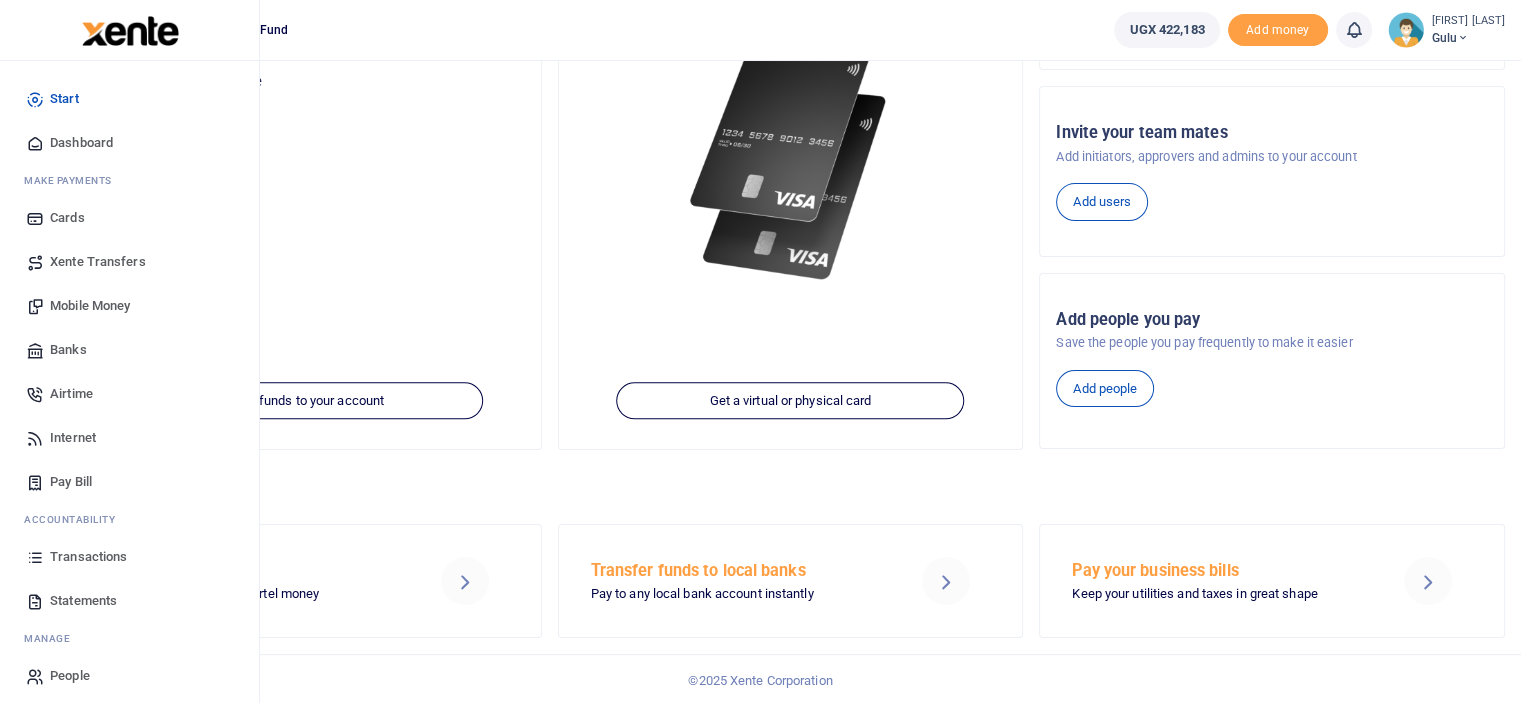 click on "Transactions" at bounding box center [88, 557] 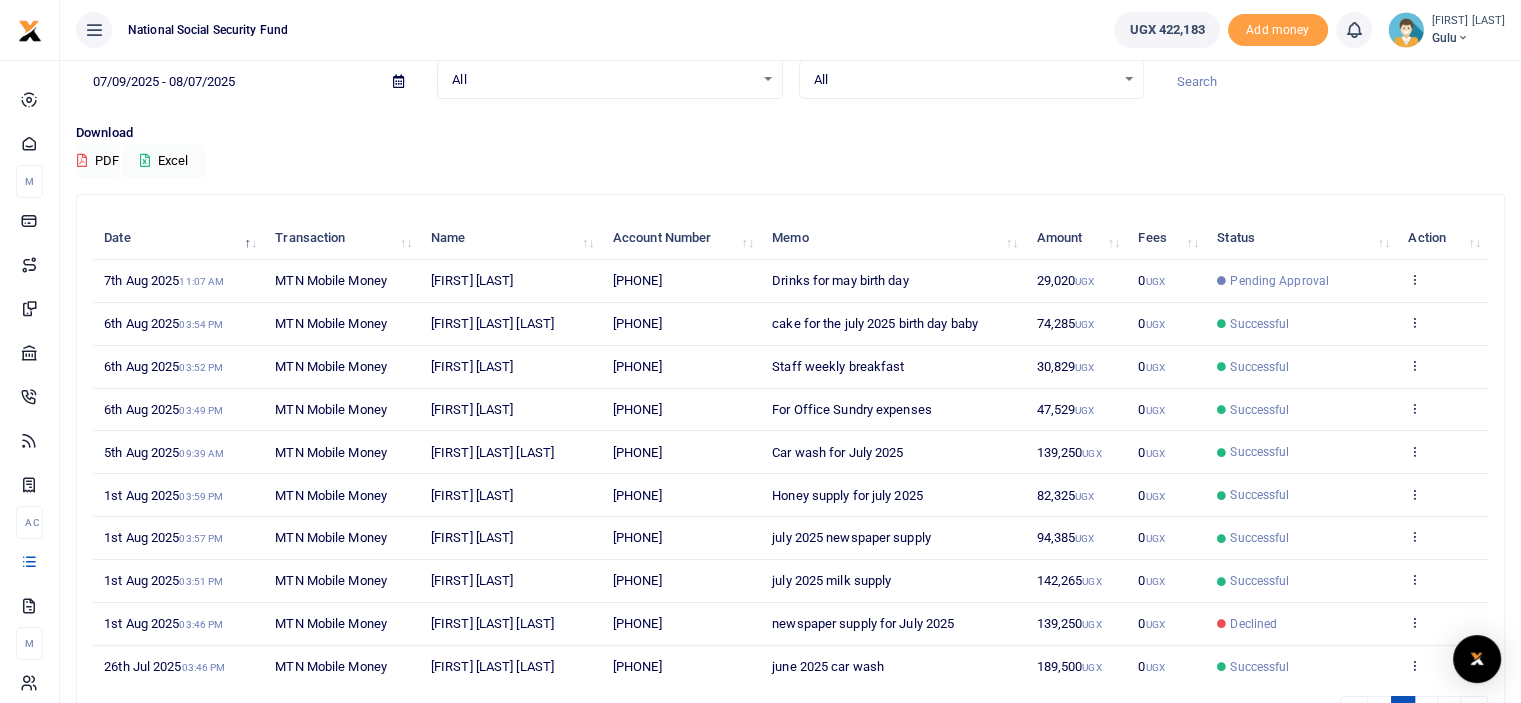 scroll, scrollTop: 213, scrollLeft: 0, axis: vertical 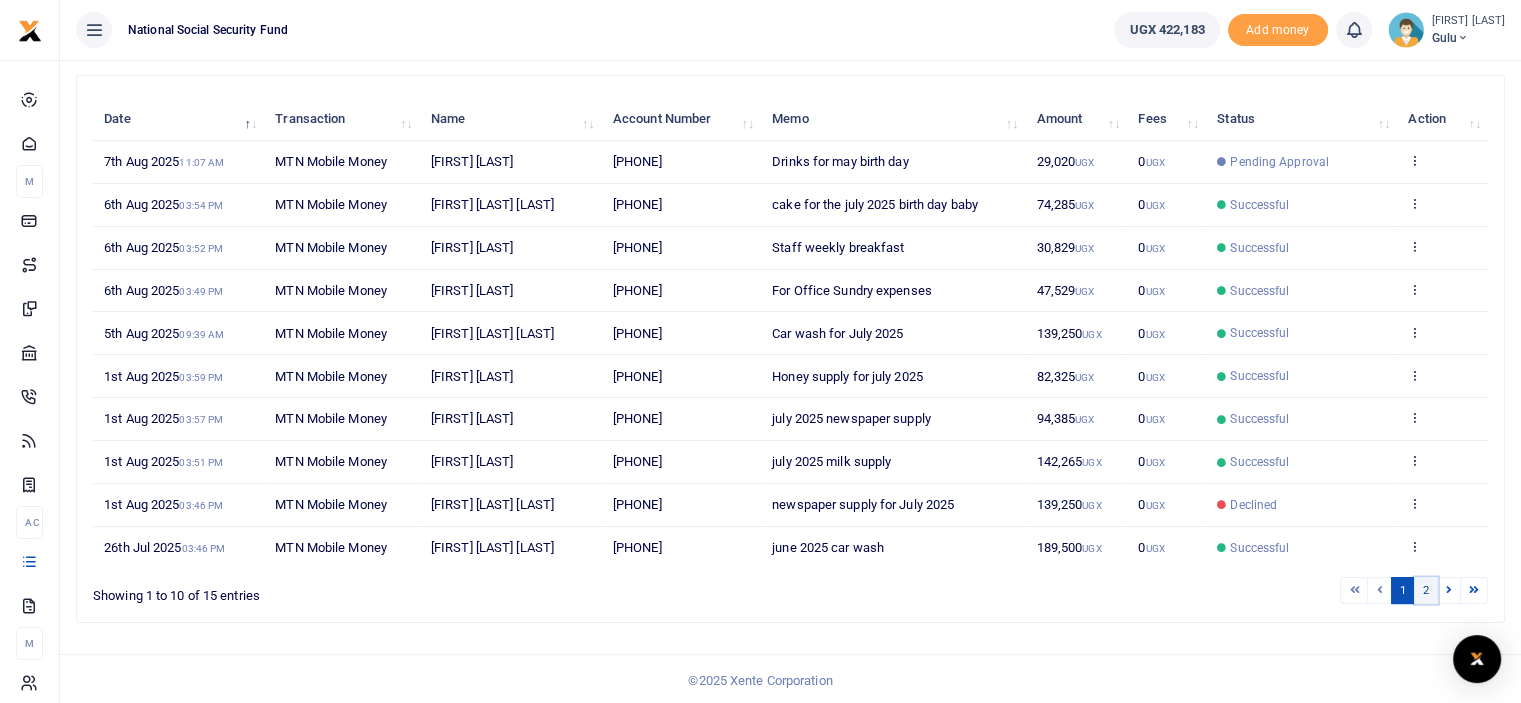 click on "2" at bounding box center [1426, 590] 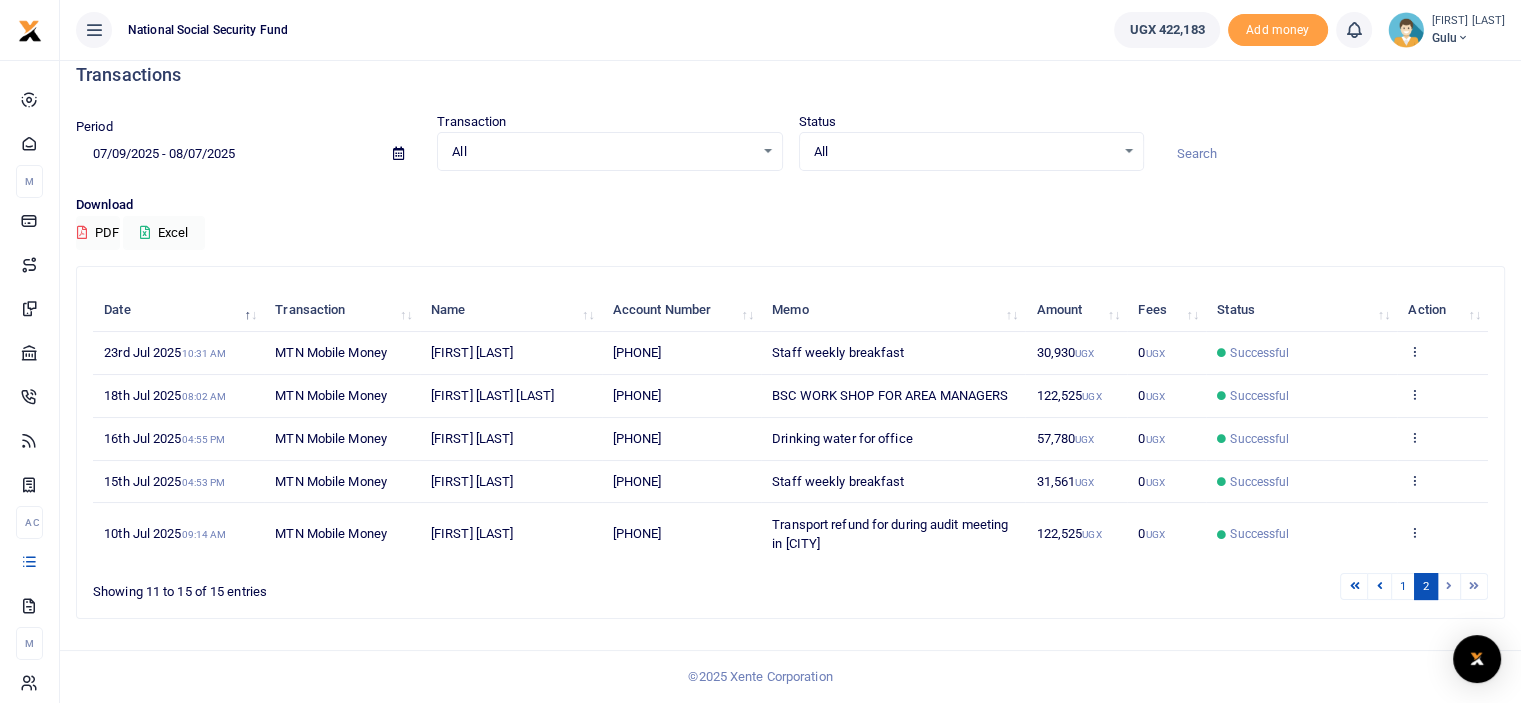 scroll, scrollTop: 19, scrollLeft: 0, axis: vertical 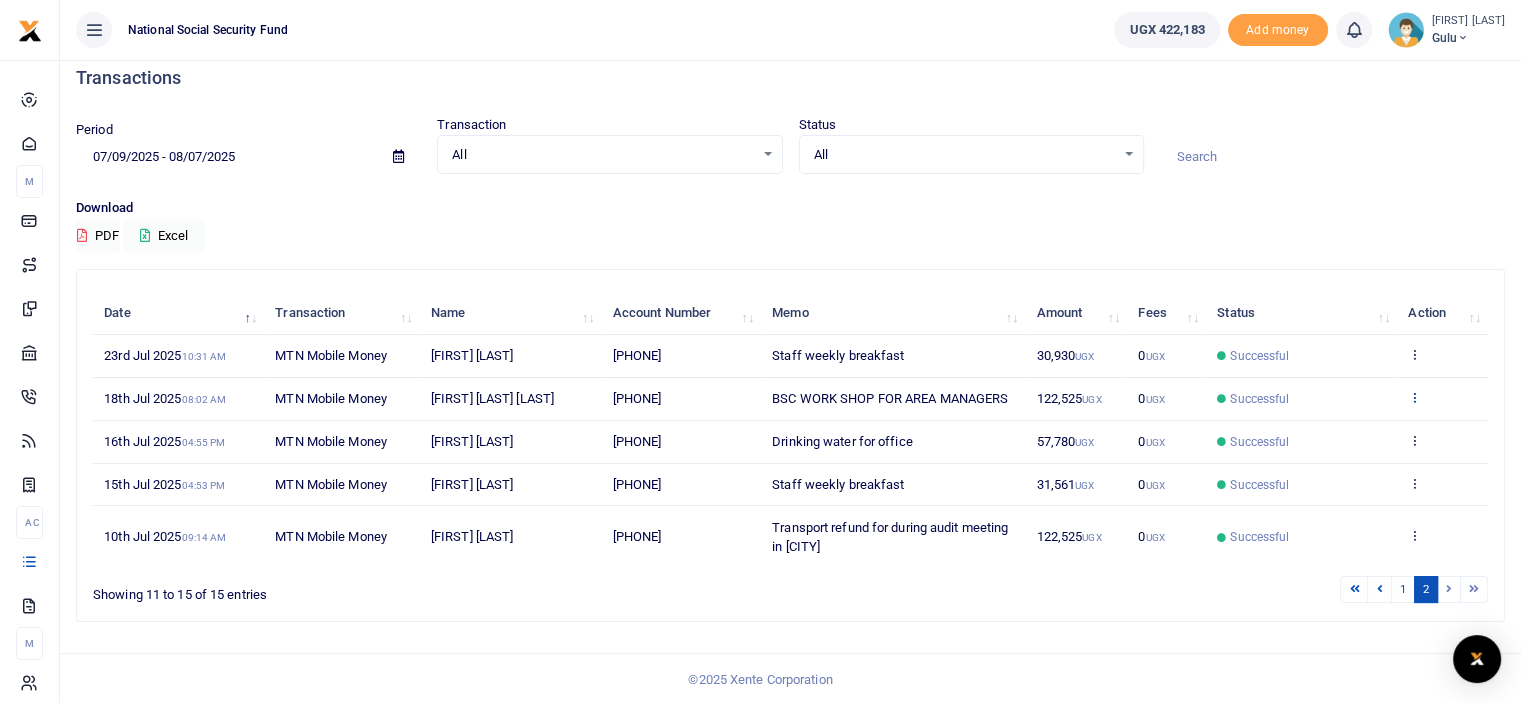 click at bounding box center [1414, 397] 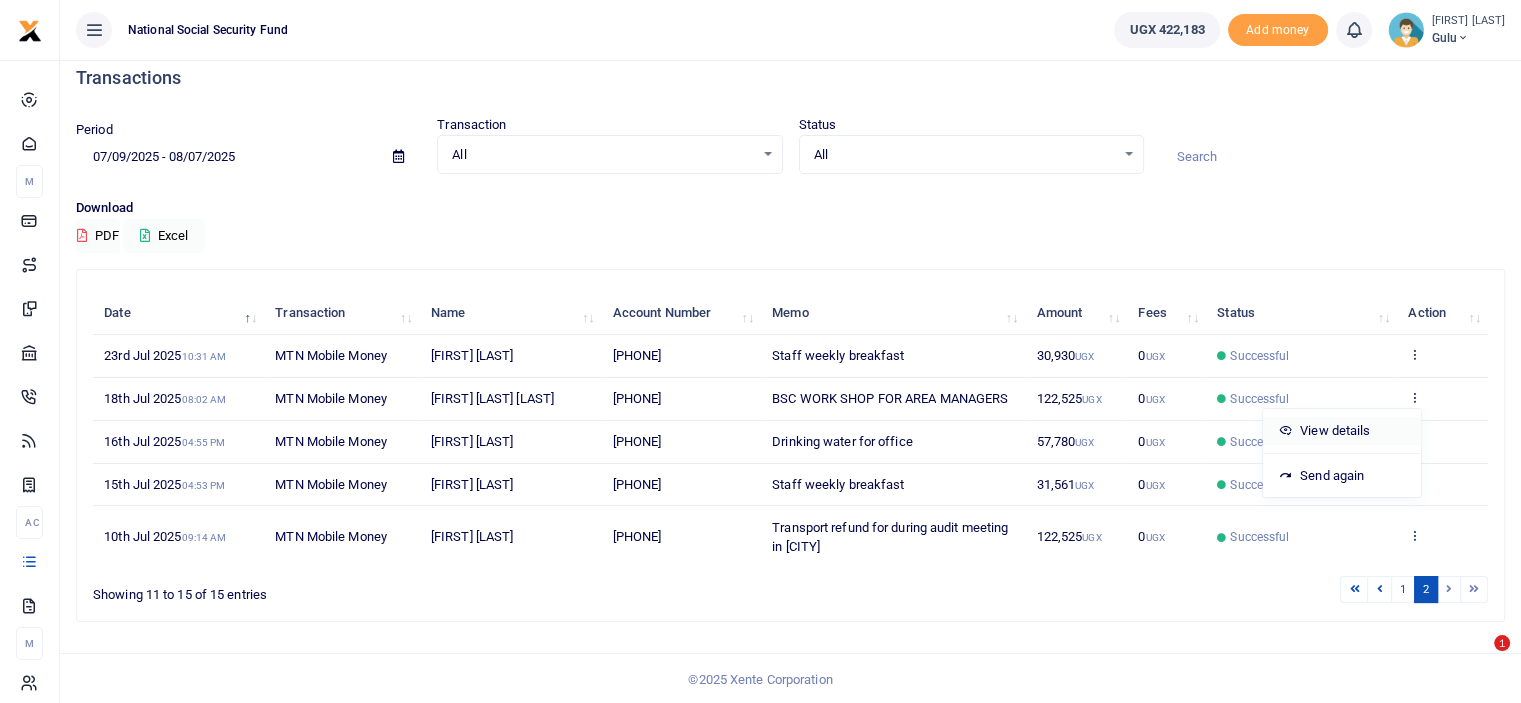 click on "View details" at bounding box center [1342, 431] 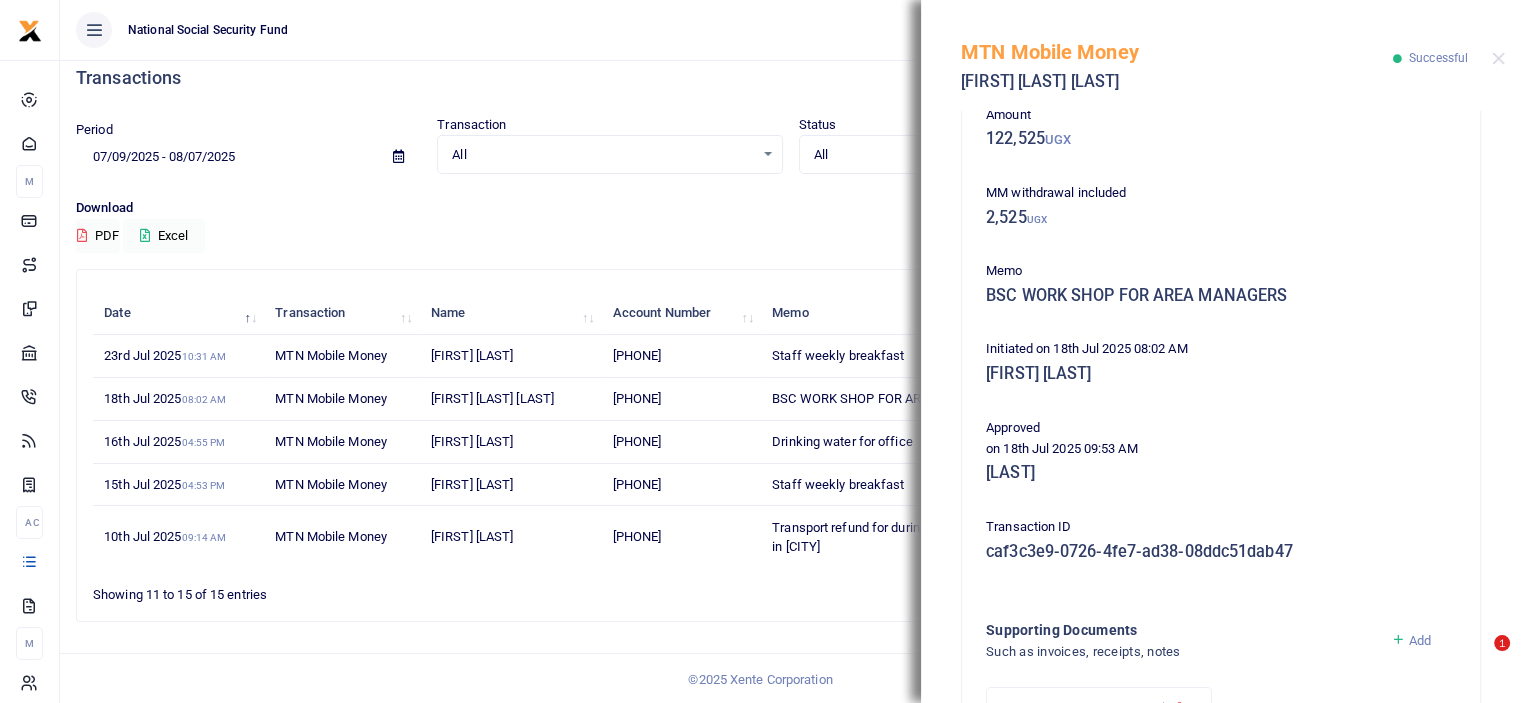 scroll, scrollTop: 367, scrollLeft: 0, axis: vertical 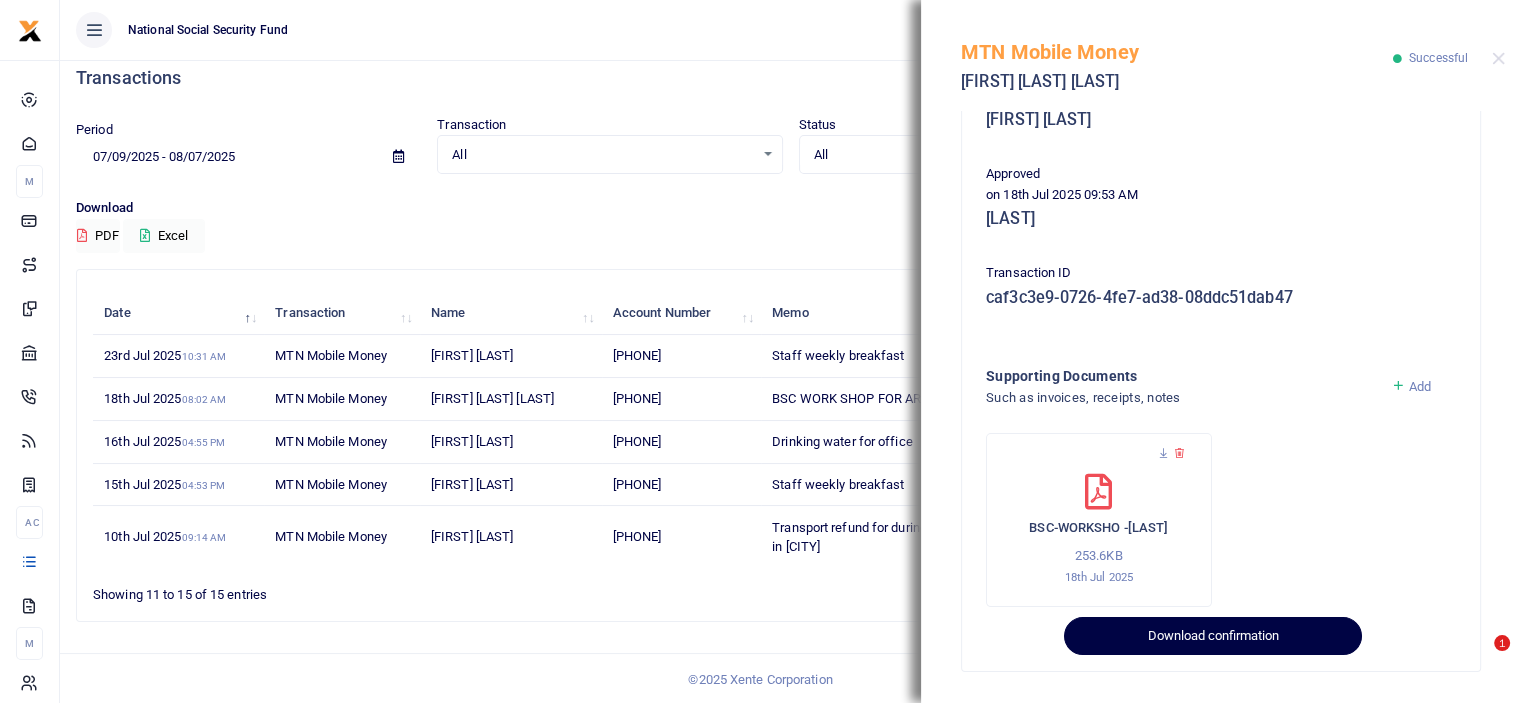 click on "Download confirmation" at bounding box center [1212, 636] 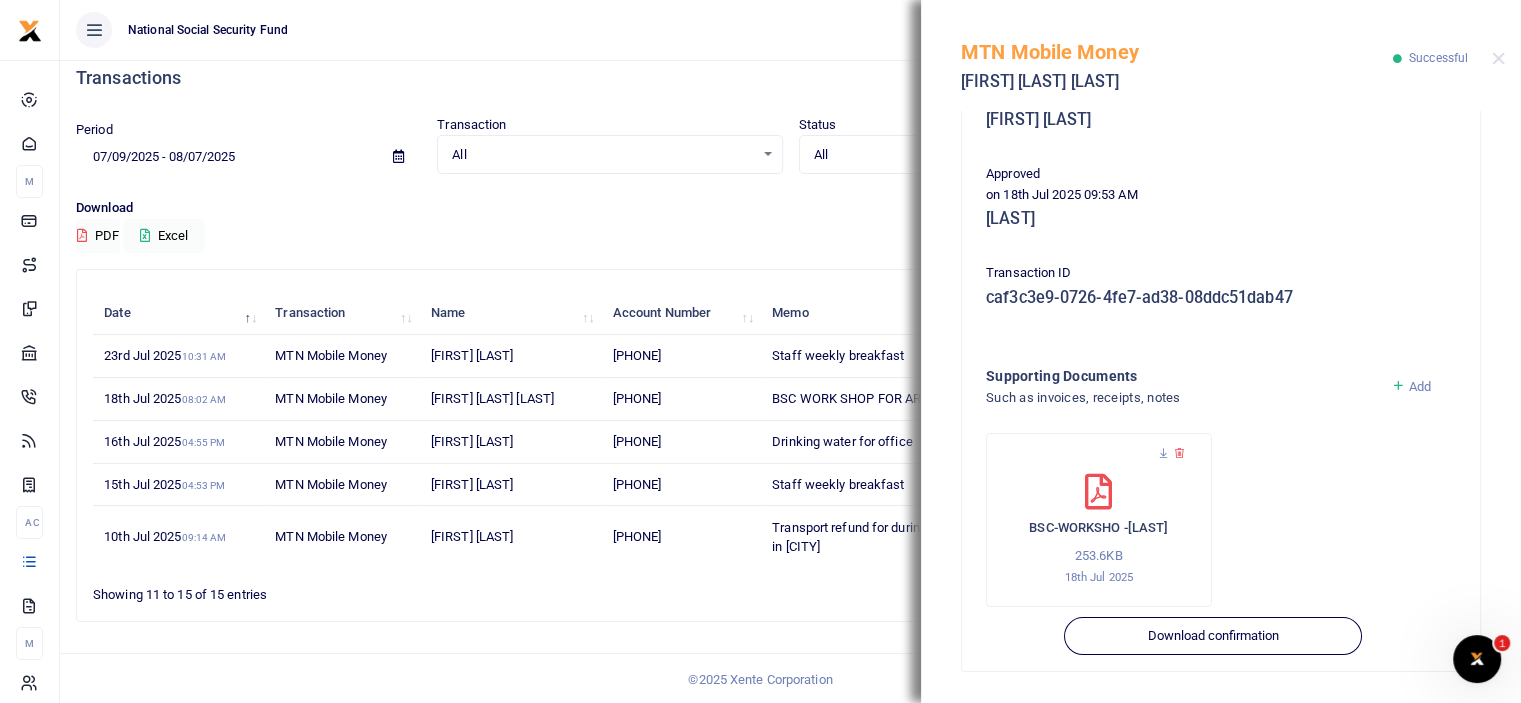 scroll, scrollTop: 0, scrollLeft: 0, axis: both 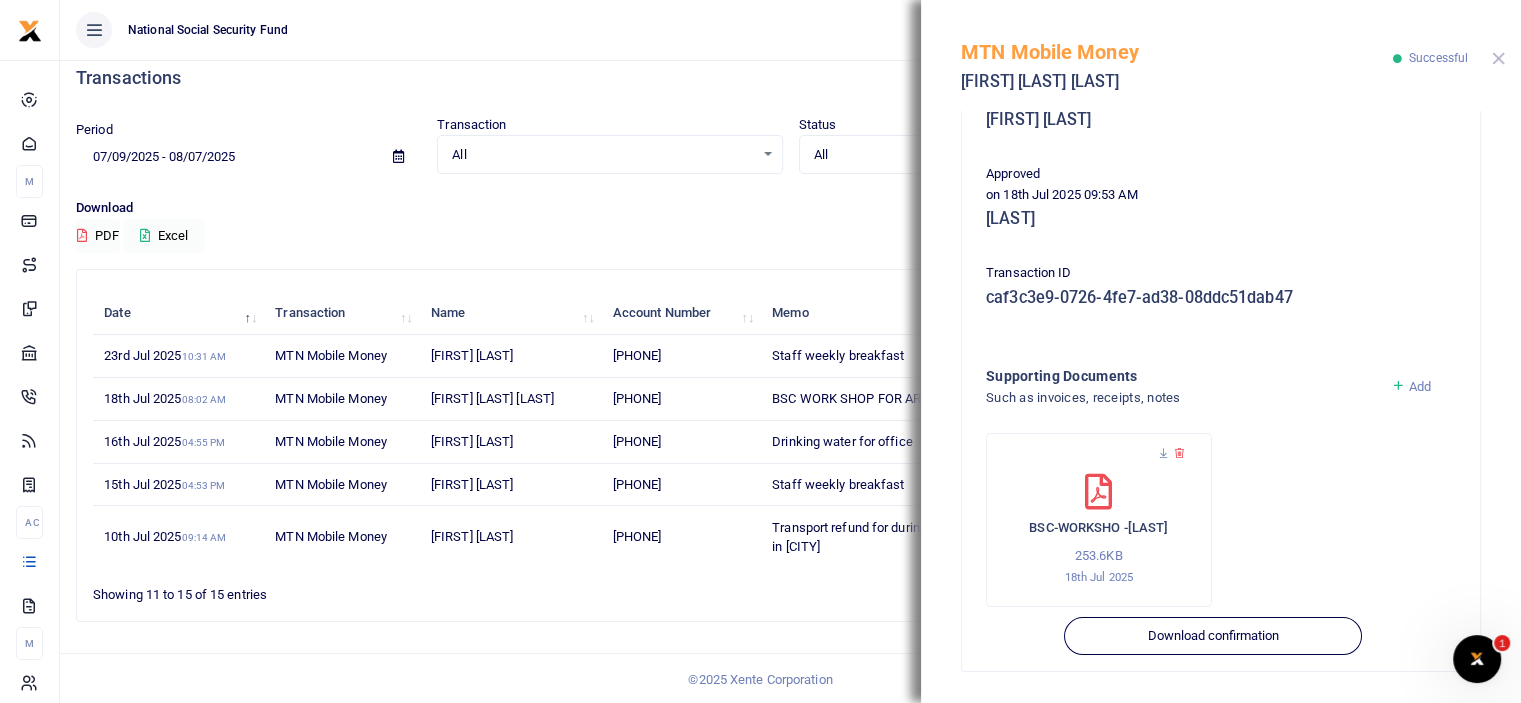 click at bounding box center (1498, 58) 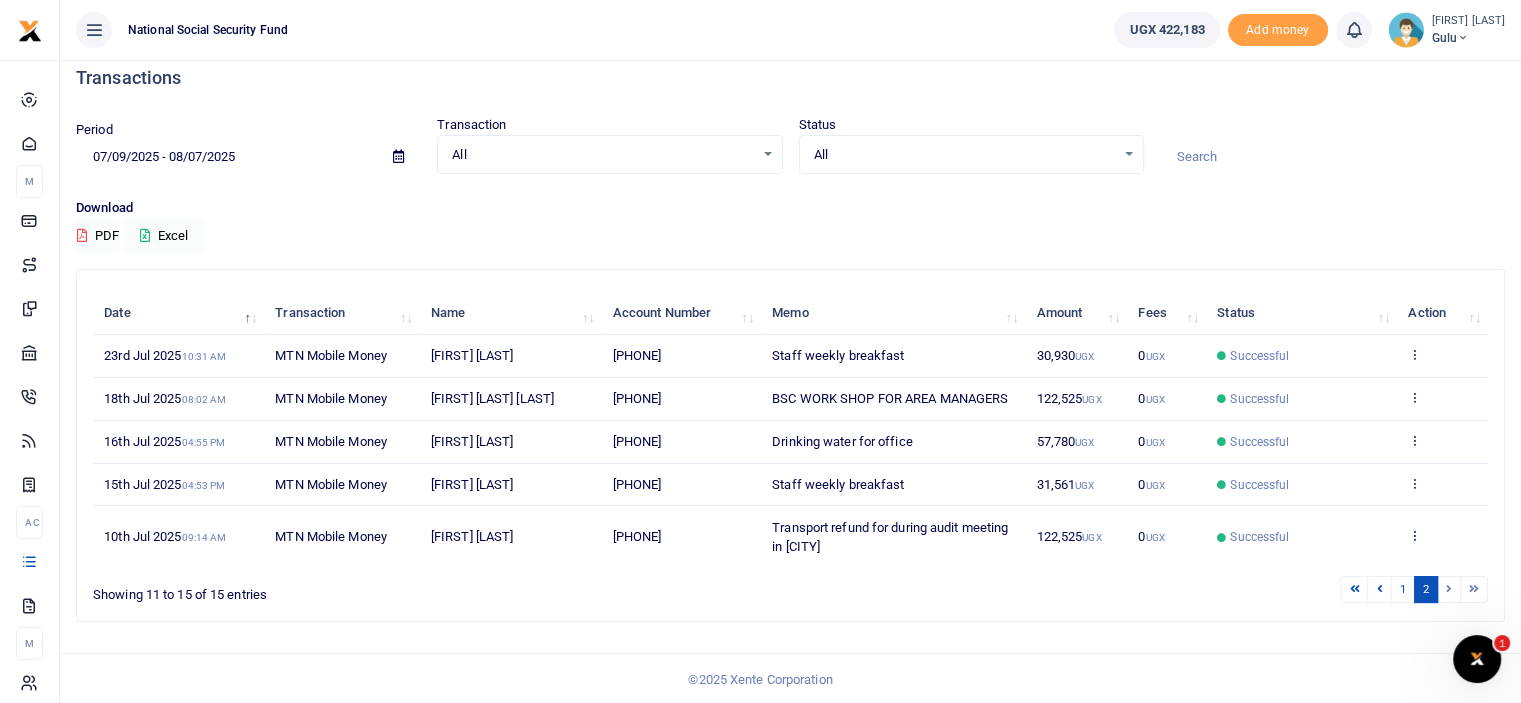 click at bounding box center (1414, 535) 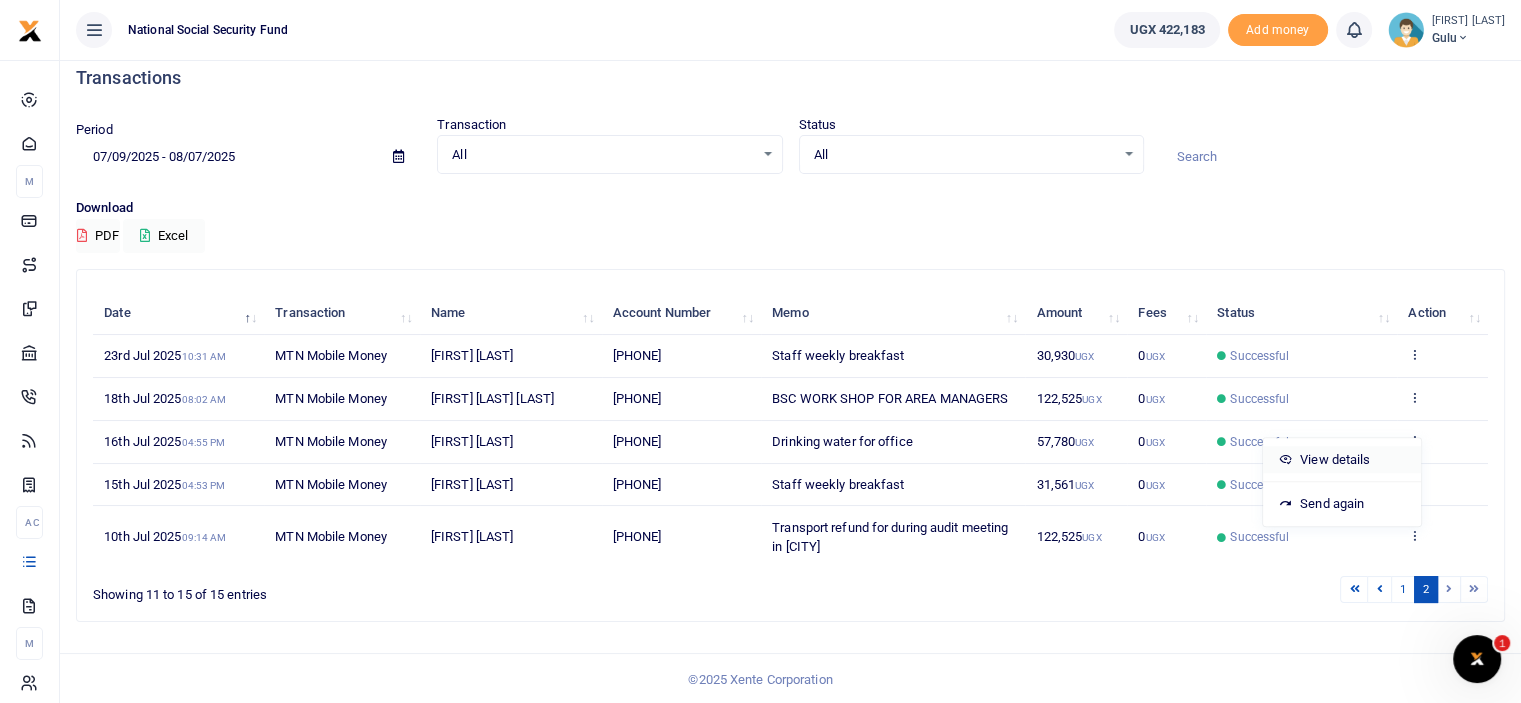 click on "View details" at bounding box center [1342, 460] 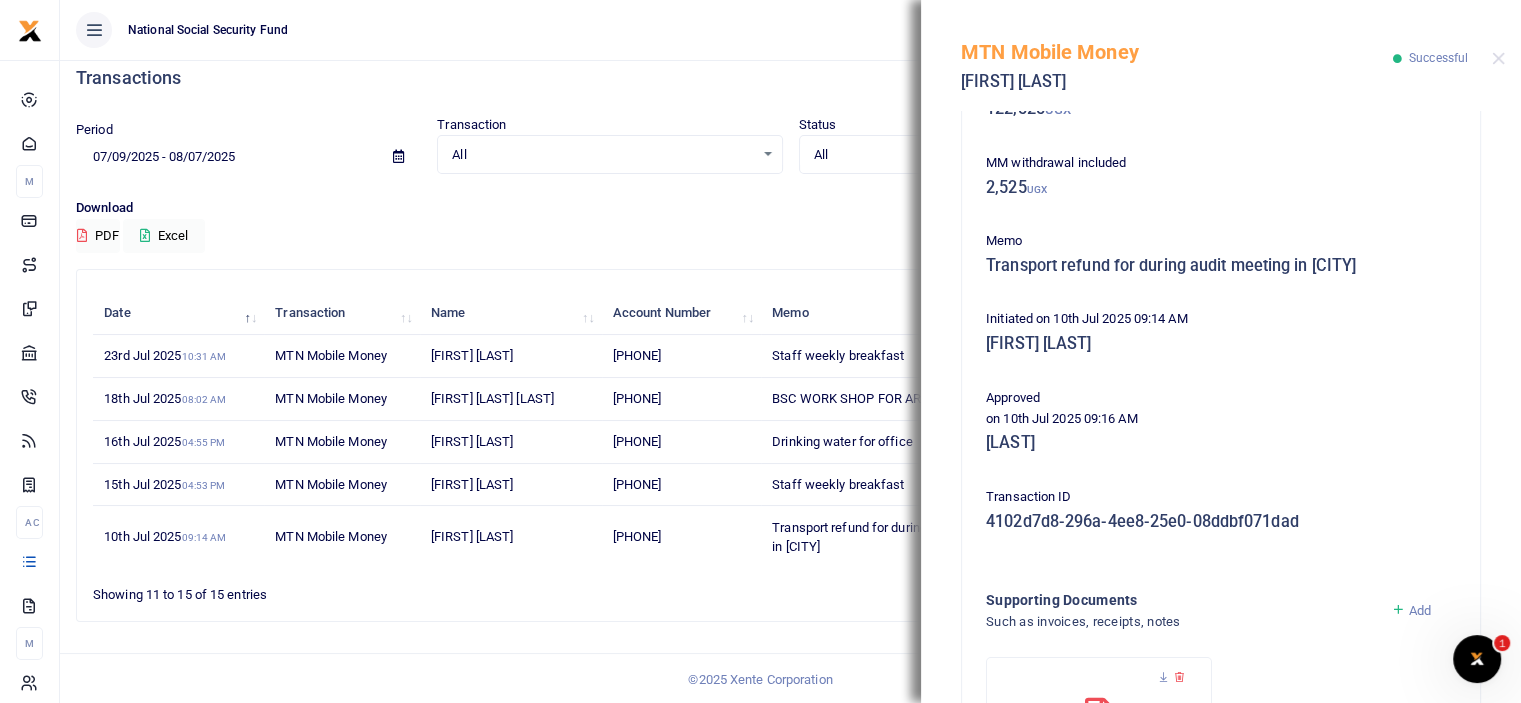 scroll, scrollTop: 367, scrollLeft: 0, axis: vertical 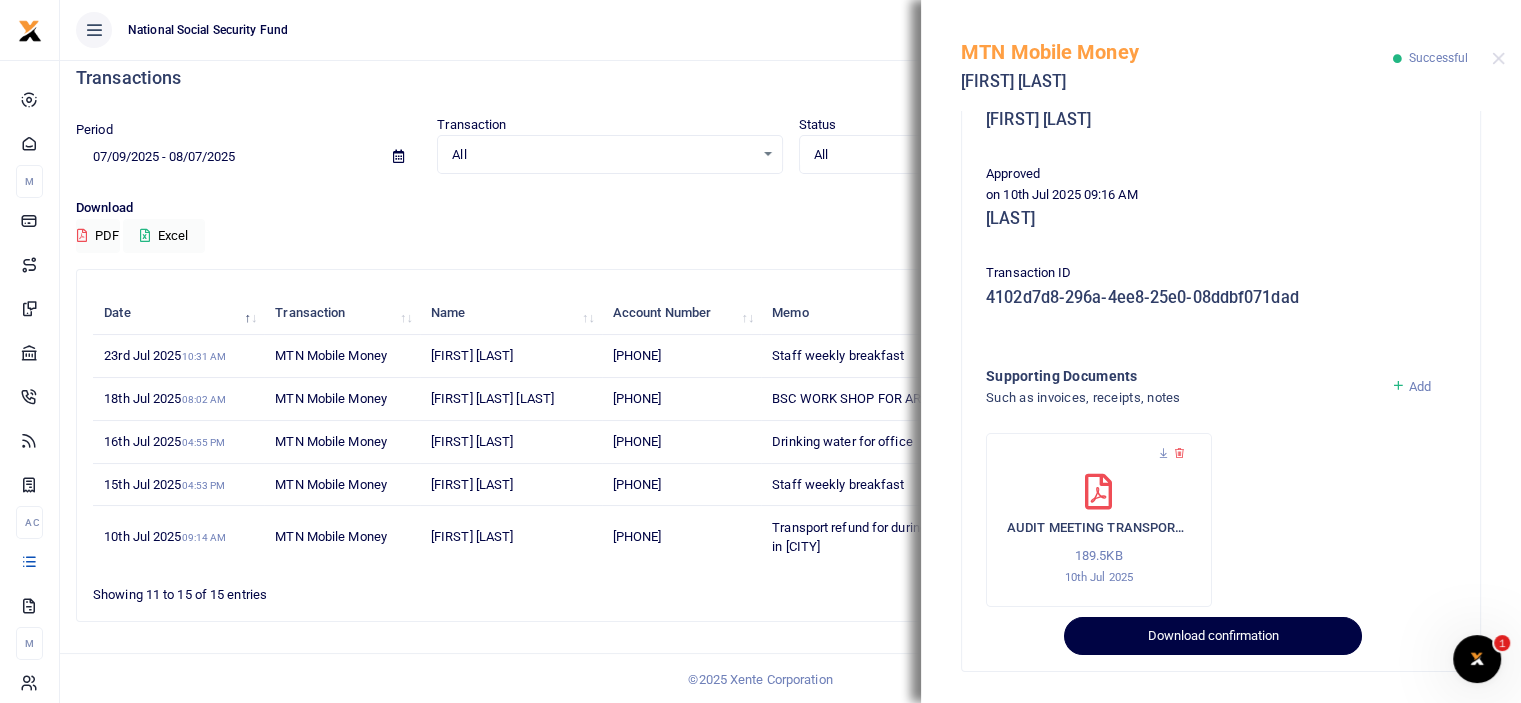 click on "Download confirmation" at bounding box center (1212, 636) 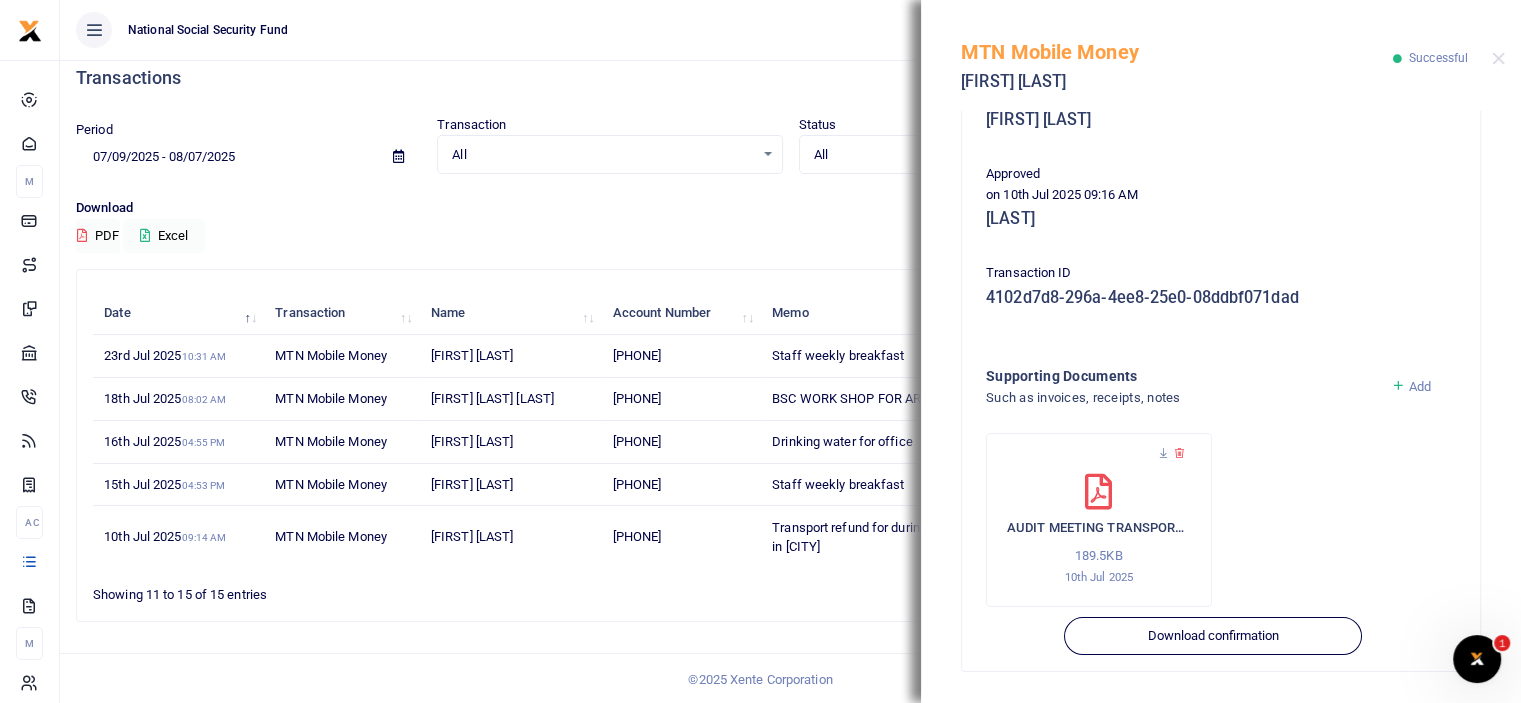 click on "MTN Mobile Money
Sarah Kanani
Successful" at bounding box center [1221, 55] 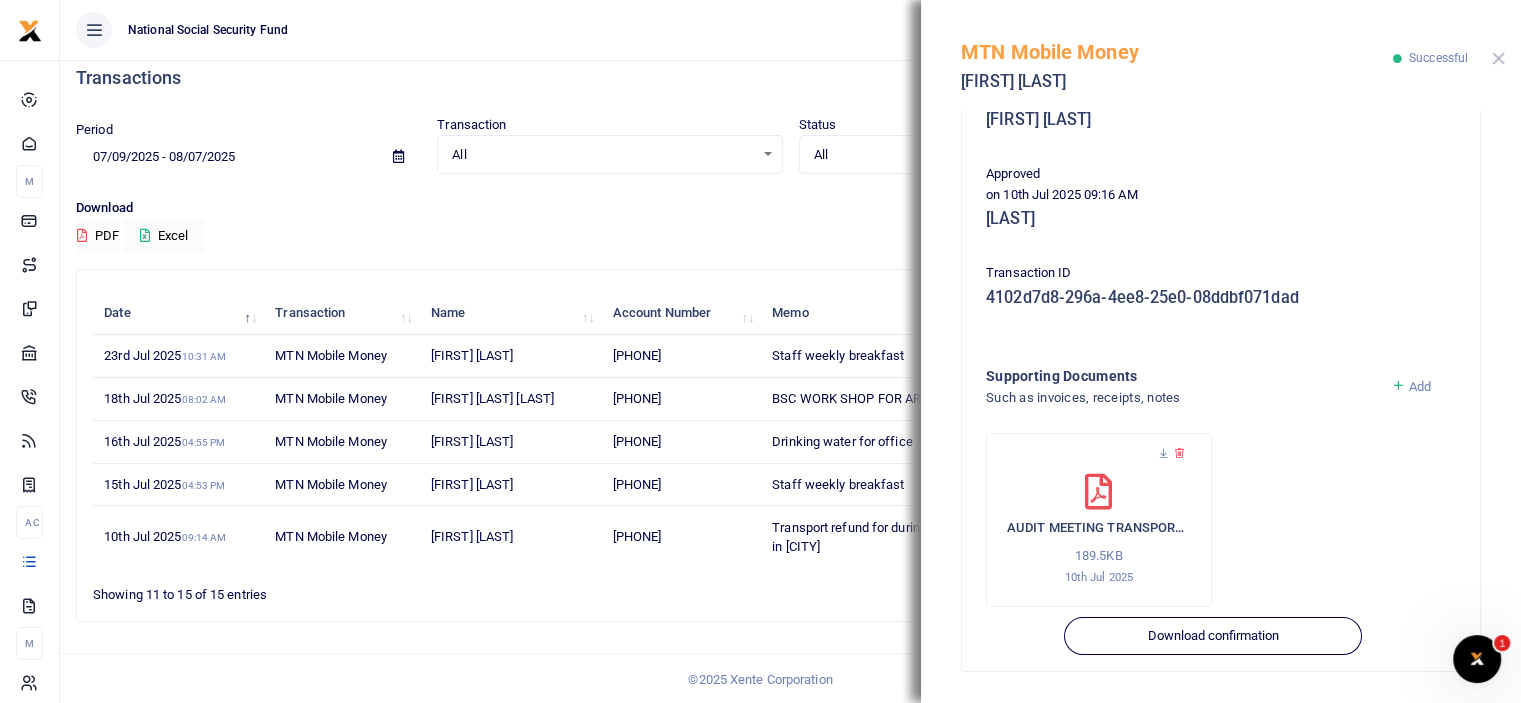 click at bounding box center (1498, 58) 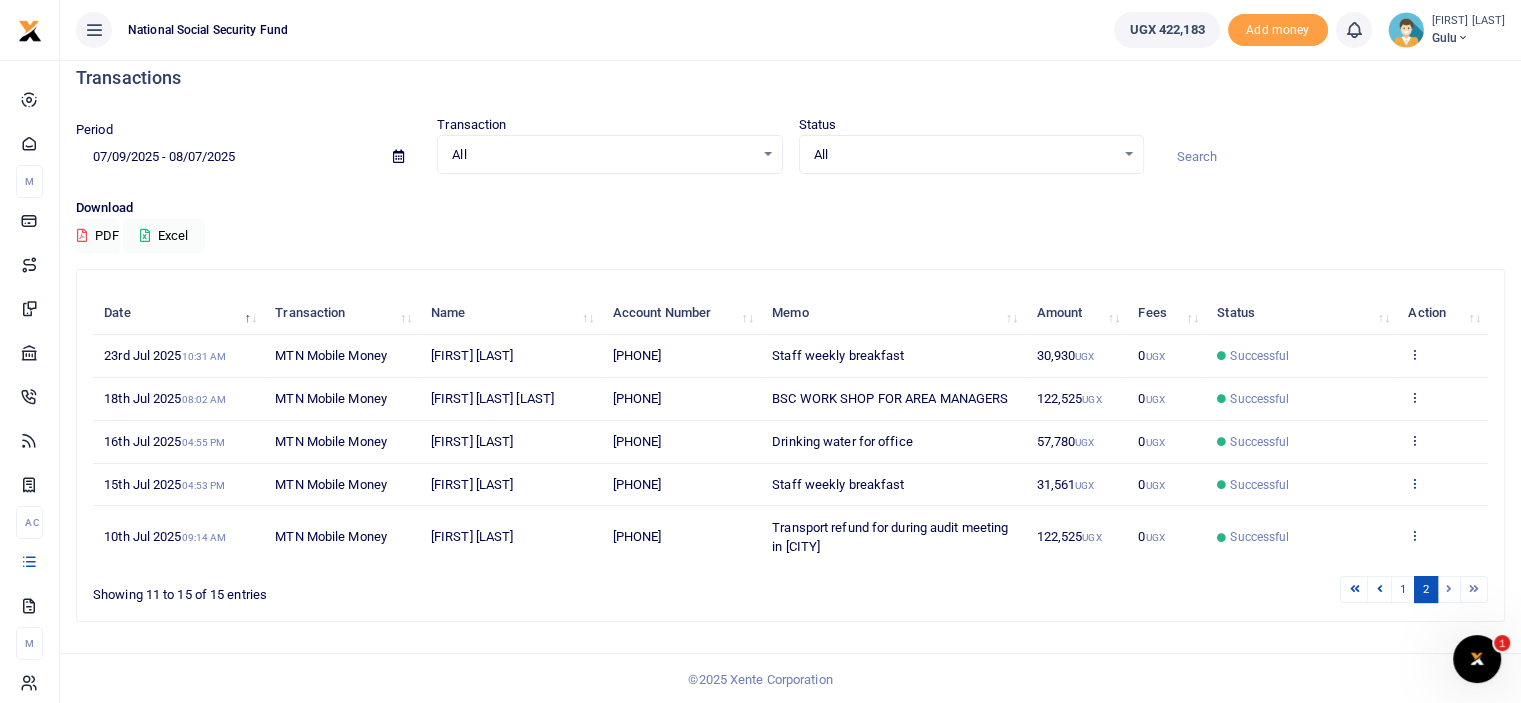 click at bounding box center (1414, 483) 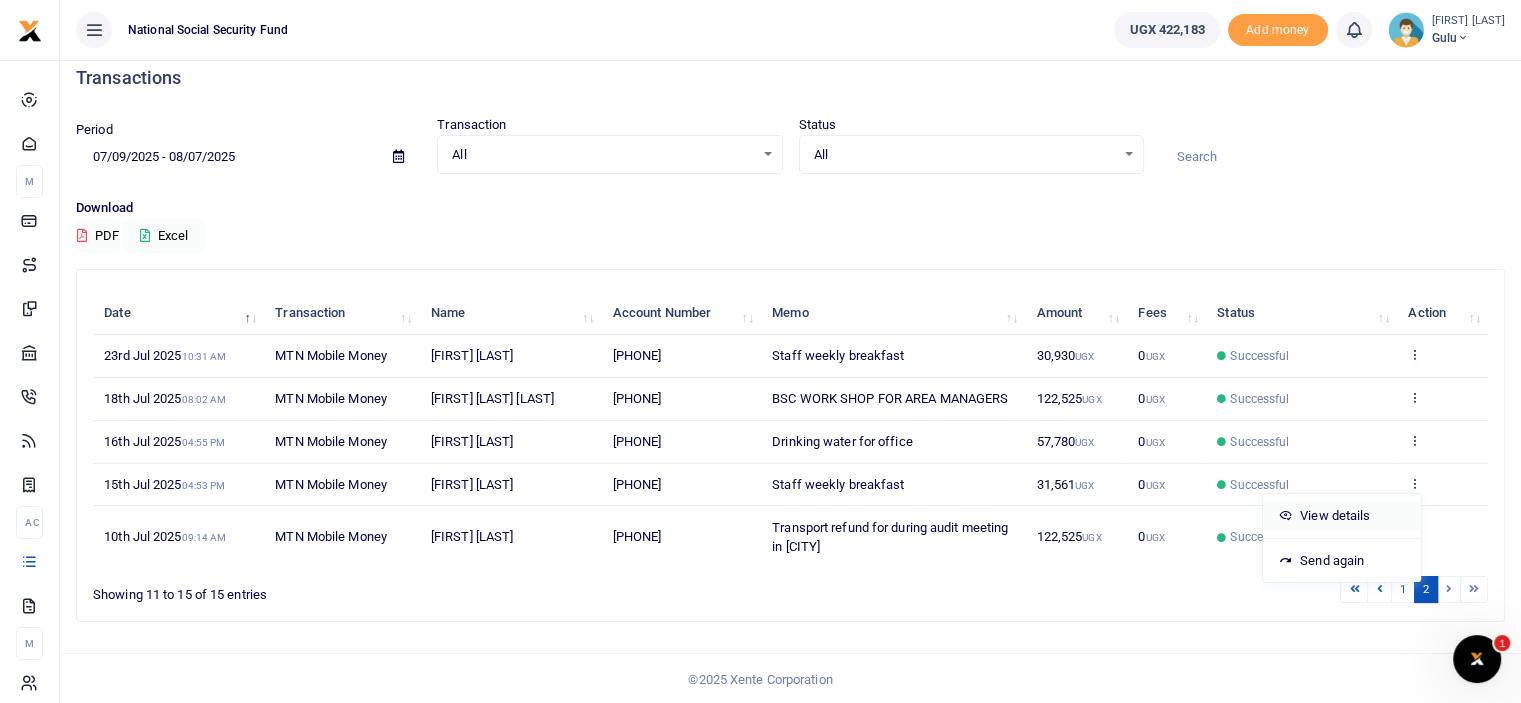 click on "View details" at bounding box center (1342, 516) 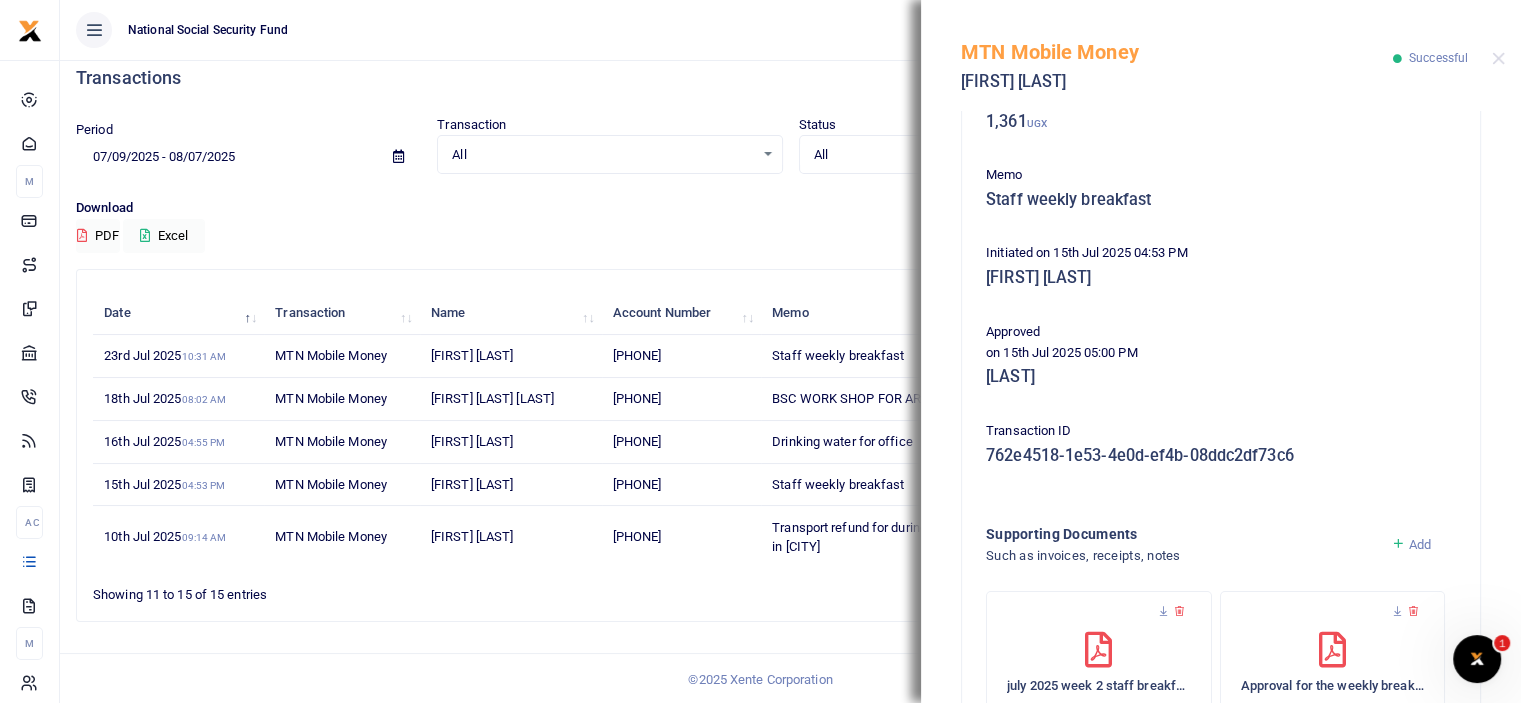 scroll, scrollTop: 367, scrollLeft: 0, axis: vertical 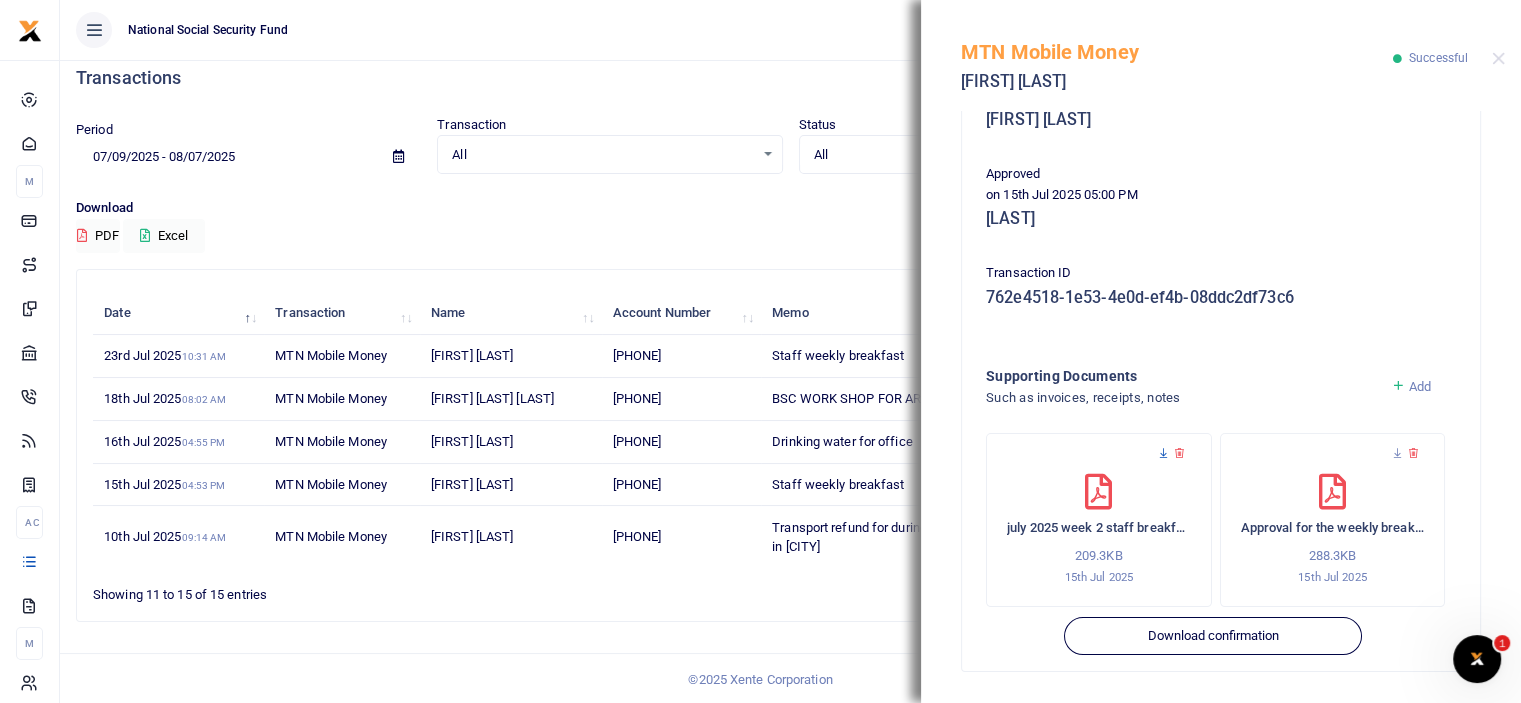 click at bounding box center (1163, 453) 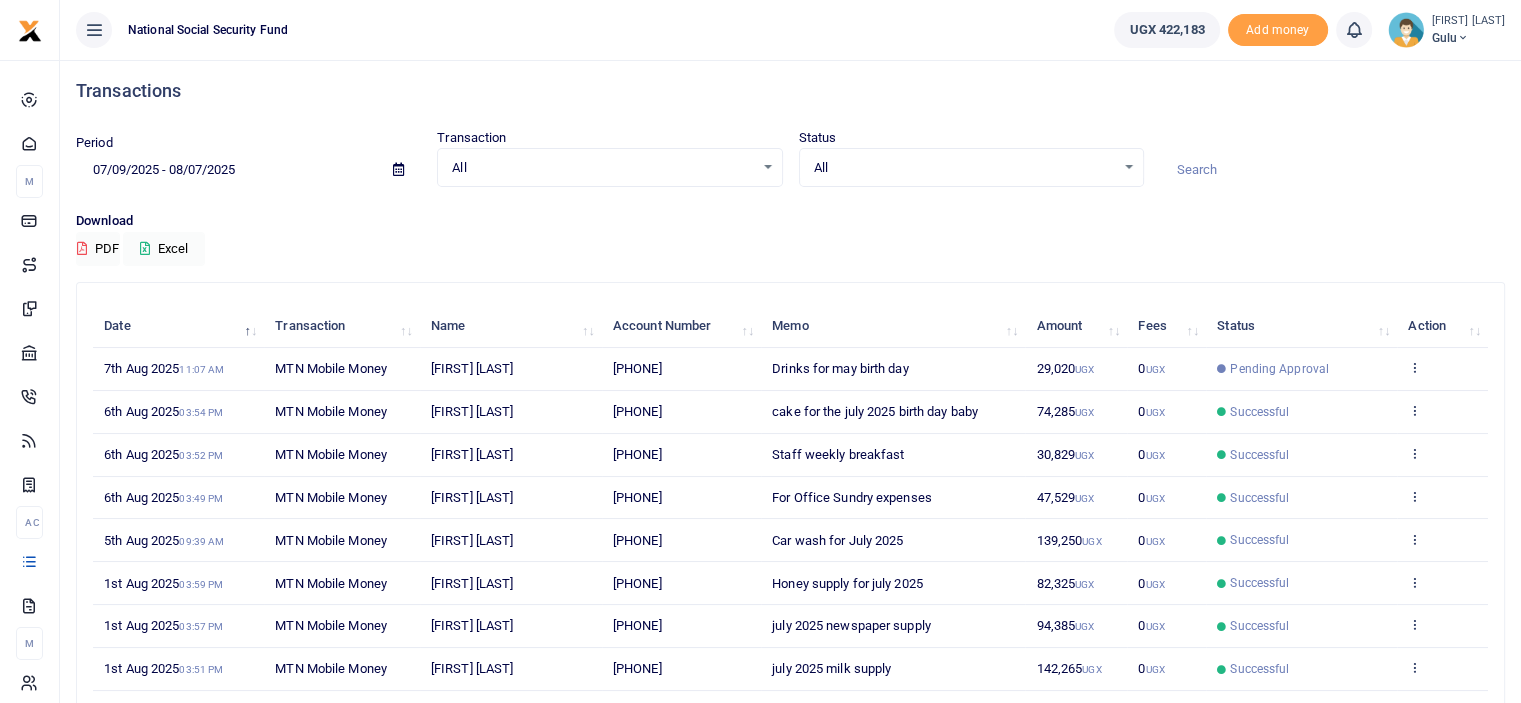 scroll, scrollTop: 100, scrollLeft: 0, axis: vertical 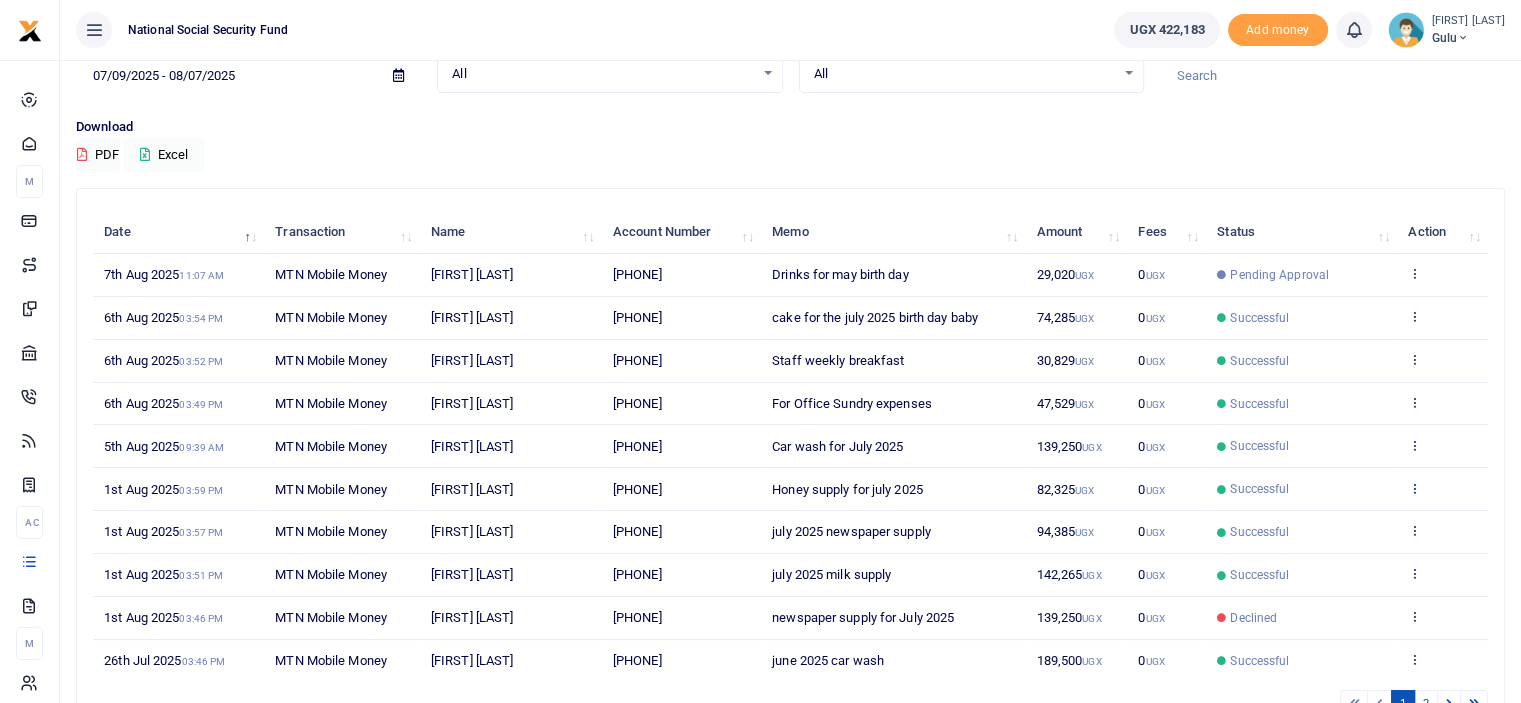 click at bounding box center [1414, 488] 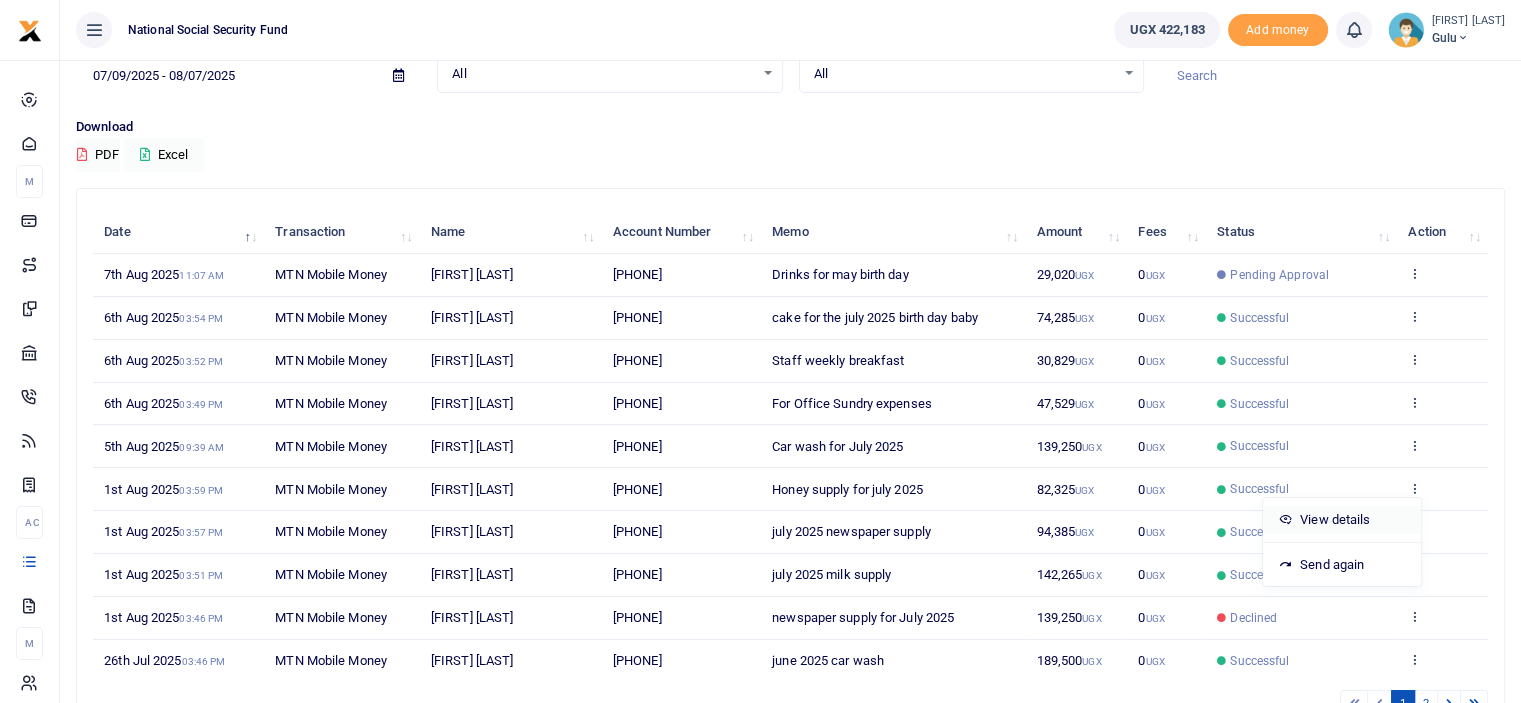 click on "View details" at bounding box center [1342, 520] 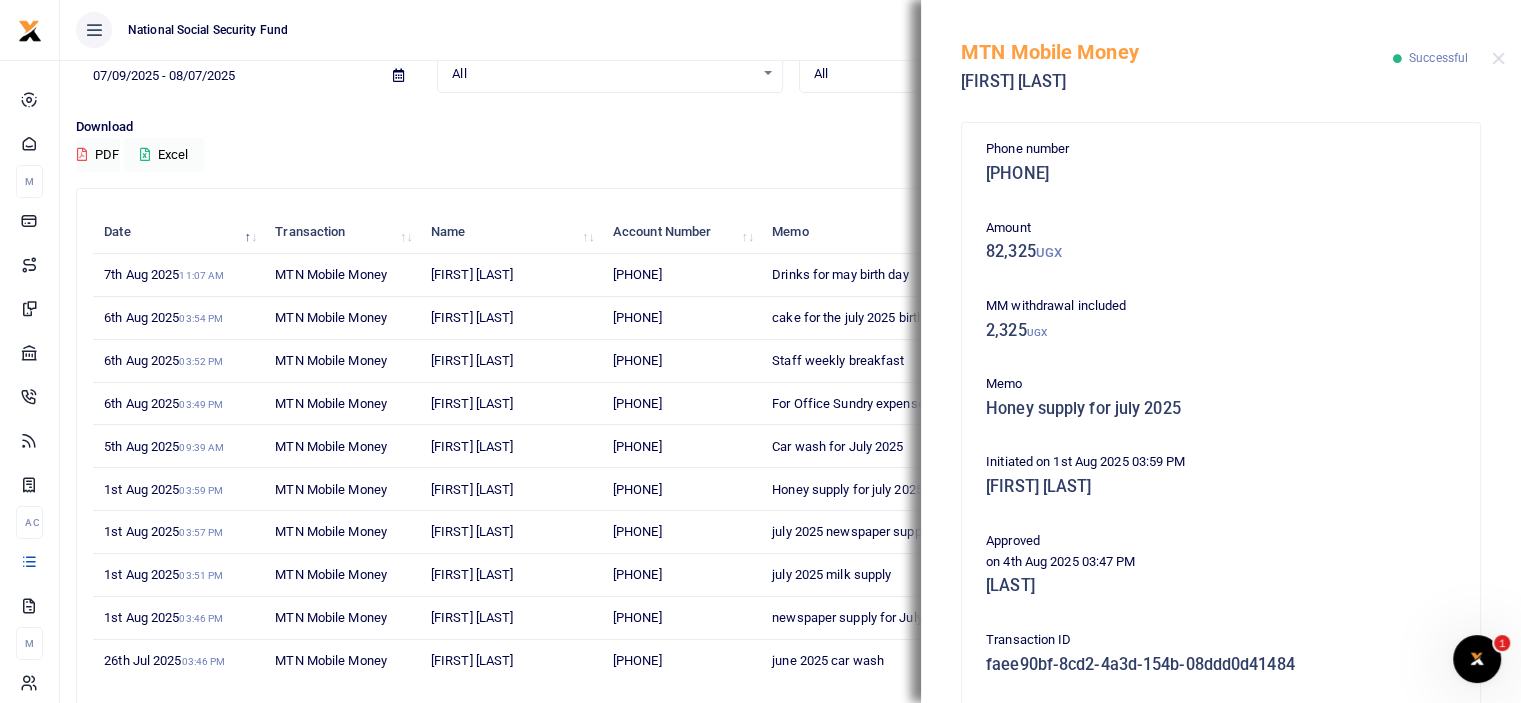 scroll, scrollTop: 0, scrollLeft: 0, axis: both 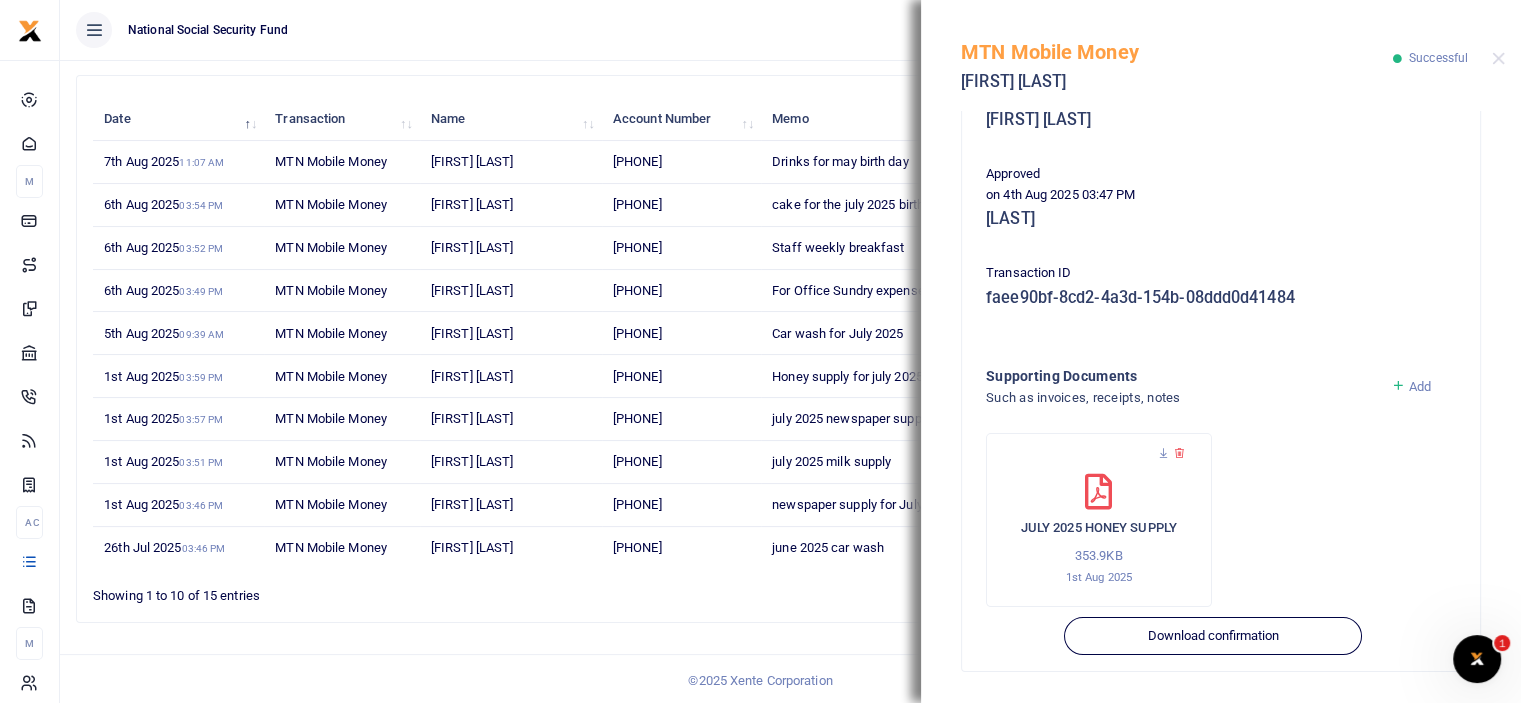 click on "MTN Mobile Money
Kevin Layet
Successful" at bounding box center (1221, 55) 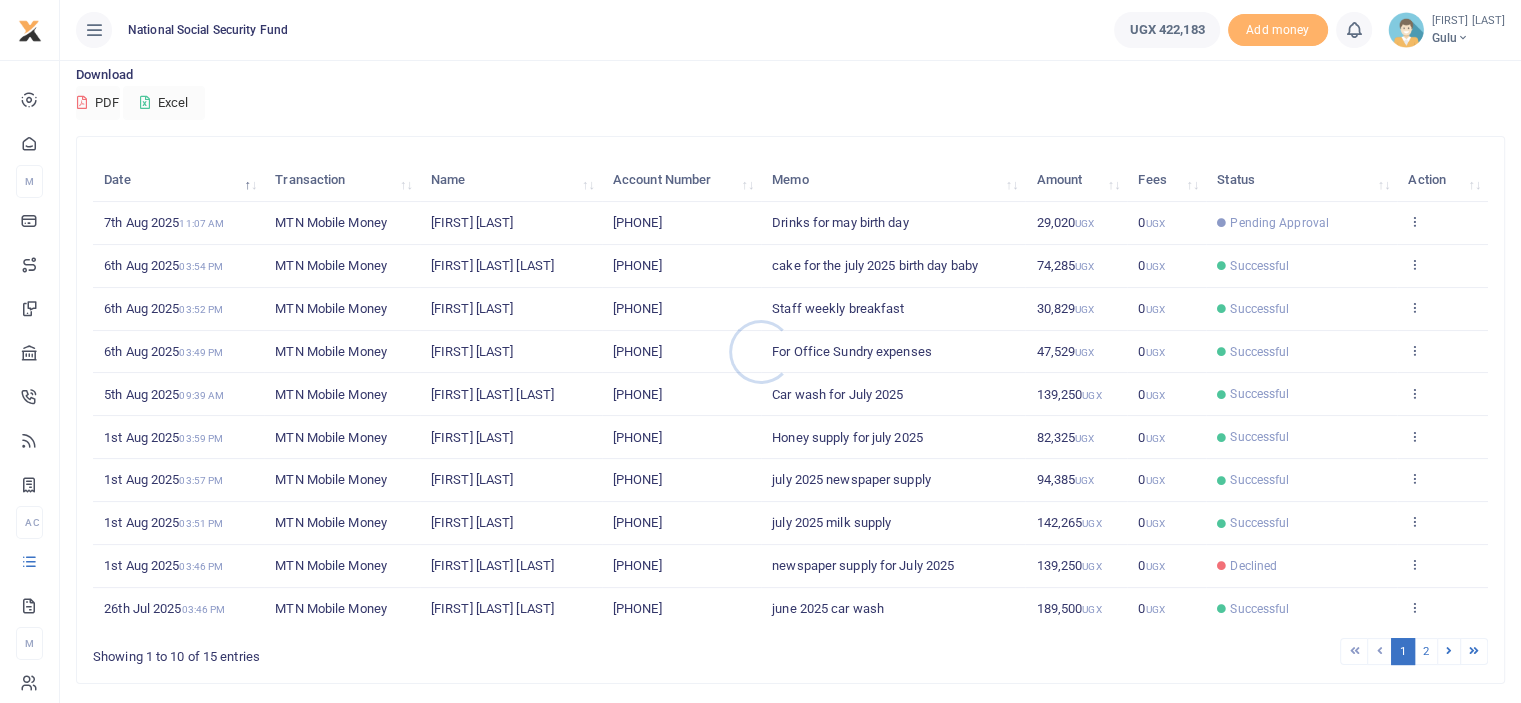 scroll, scrollTop: 213, scrollLeft: 0, axis: vertical 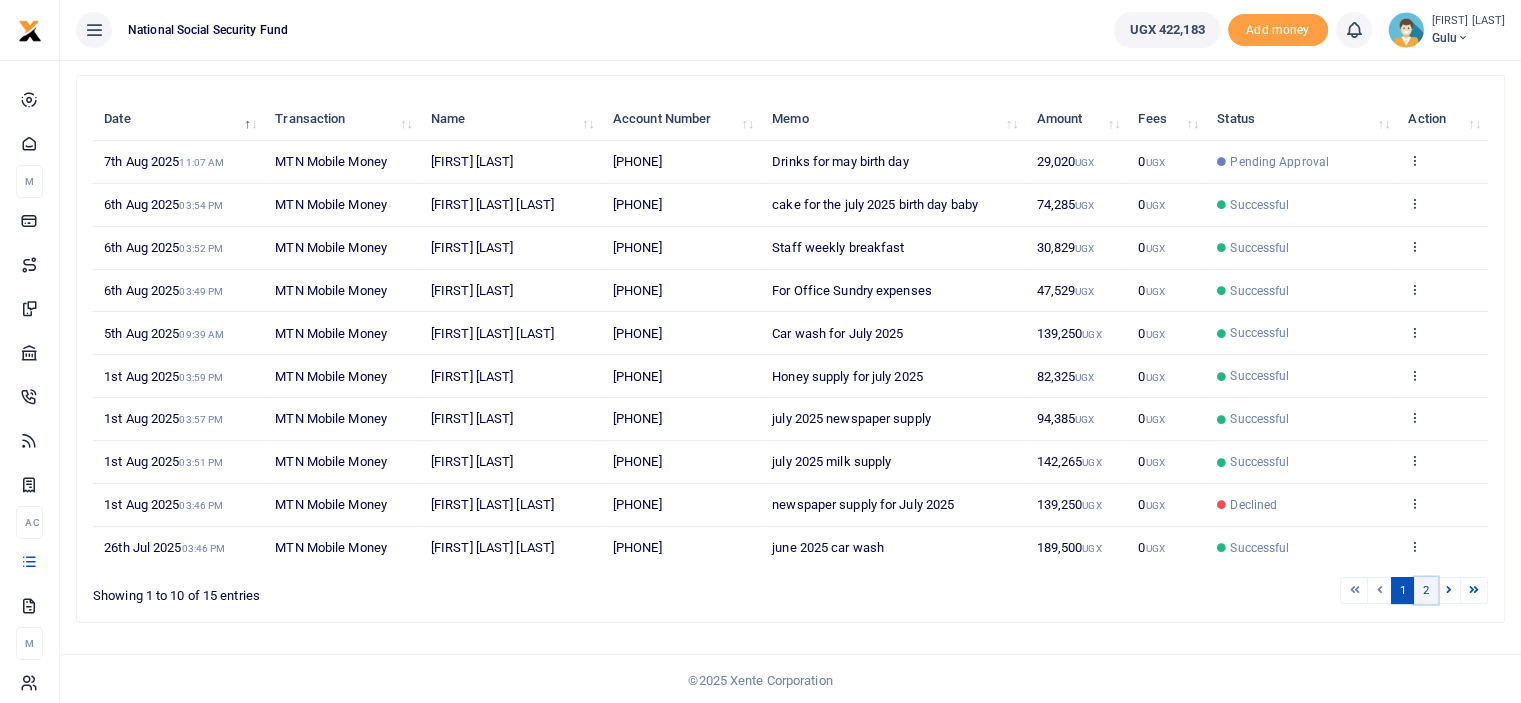 click on "2" at bounding box center [1426, 590] 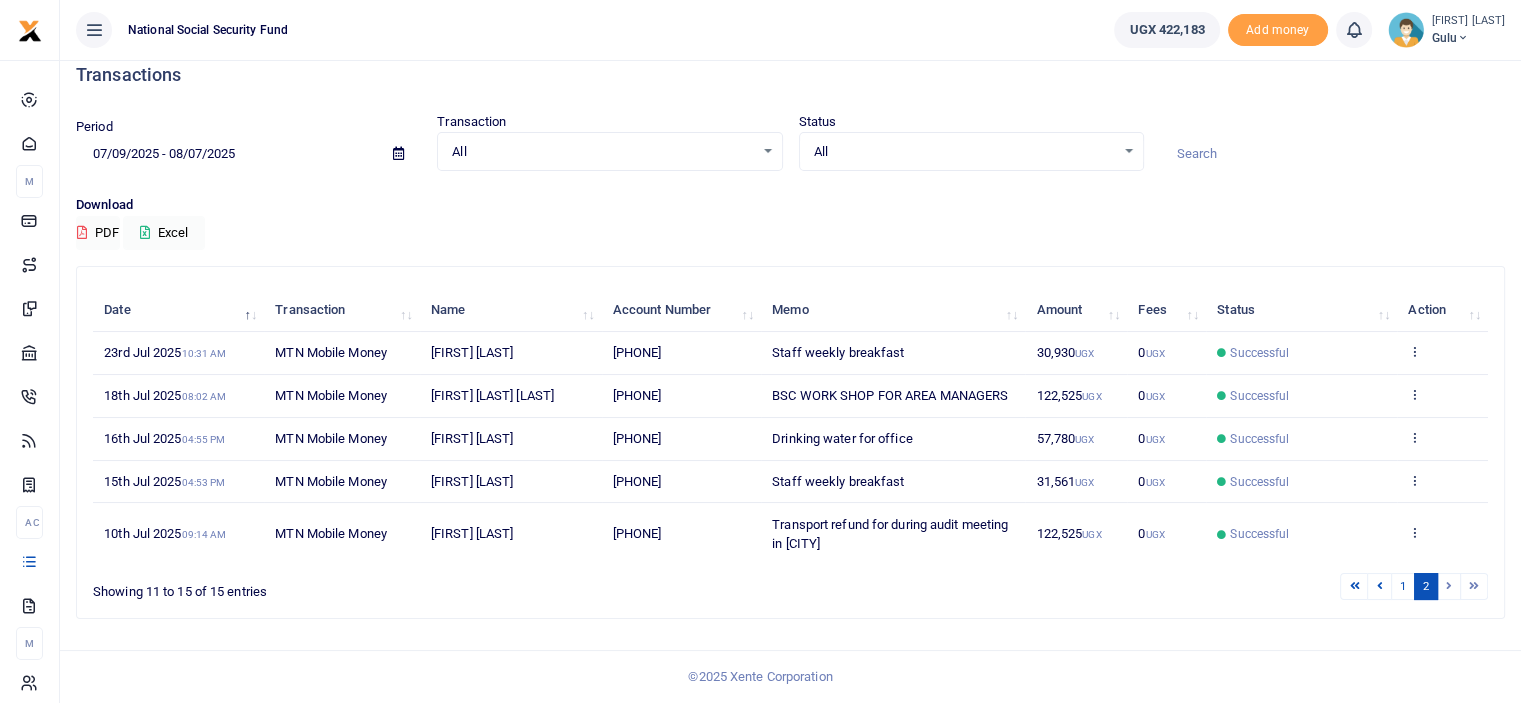 scroll, scrollTop: 19, scrollLeft: 0, axis: vertical 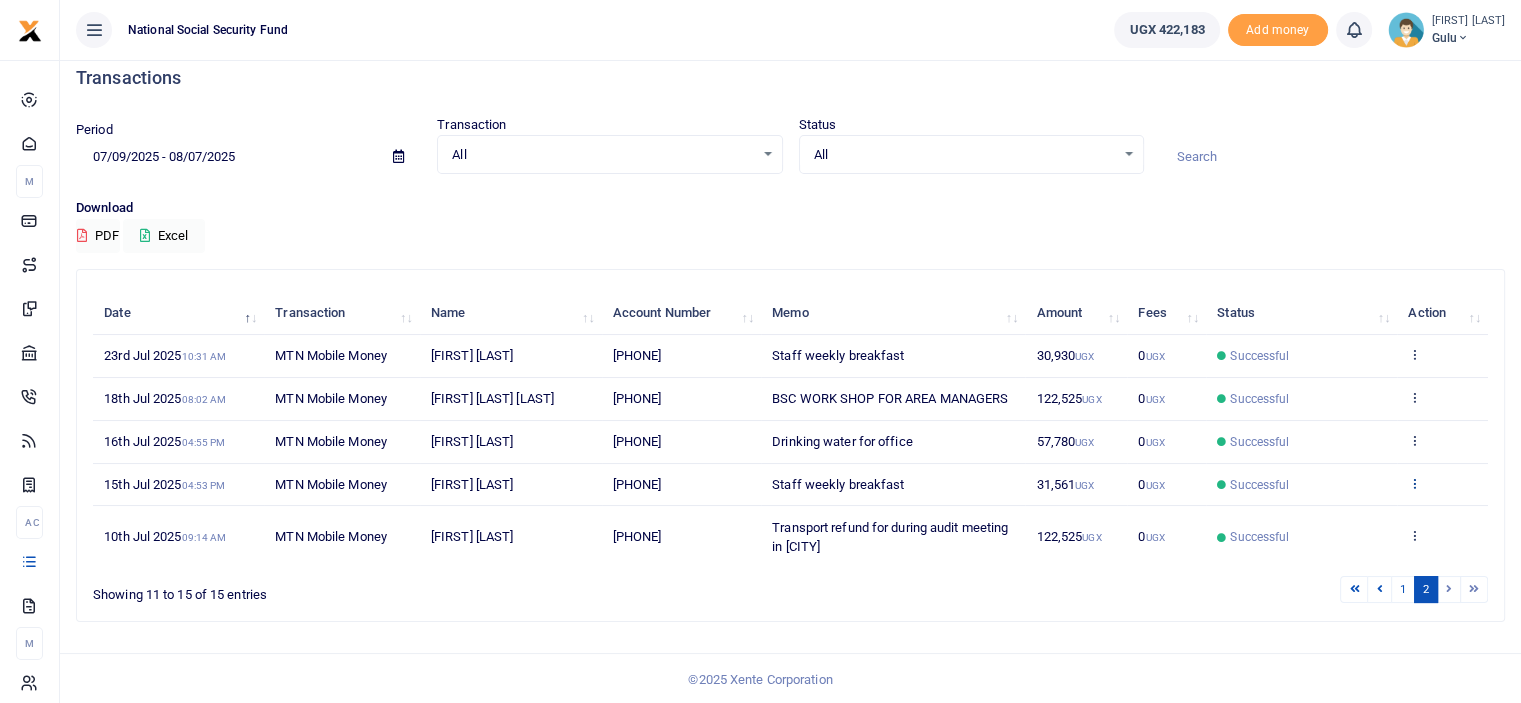 click at bounding box center (1414, 483) 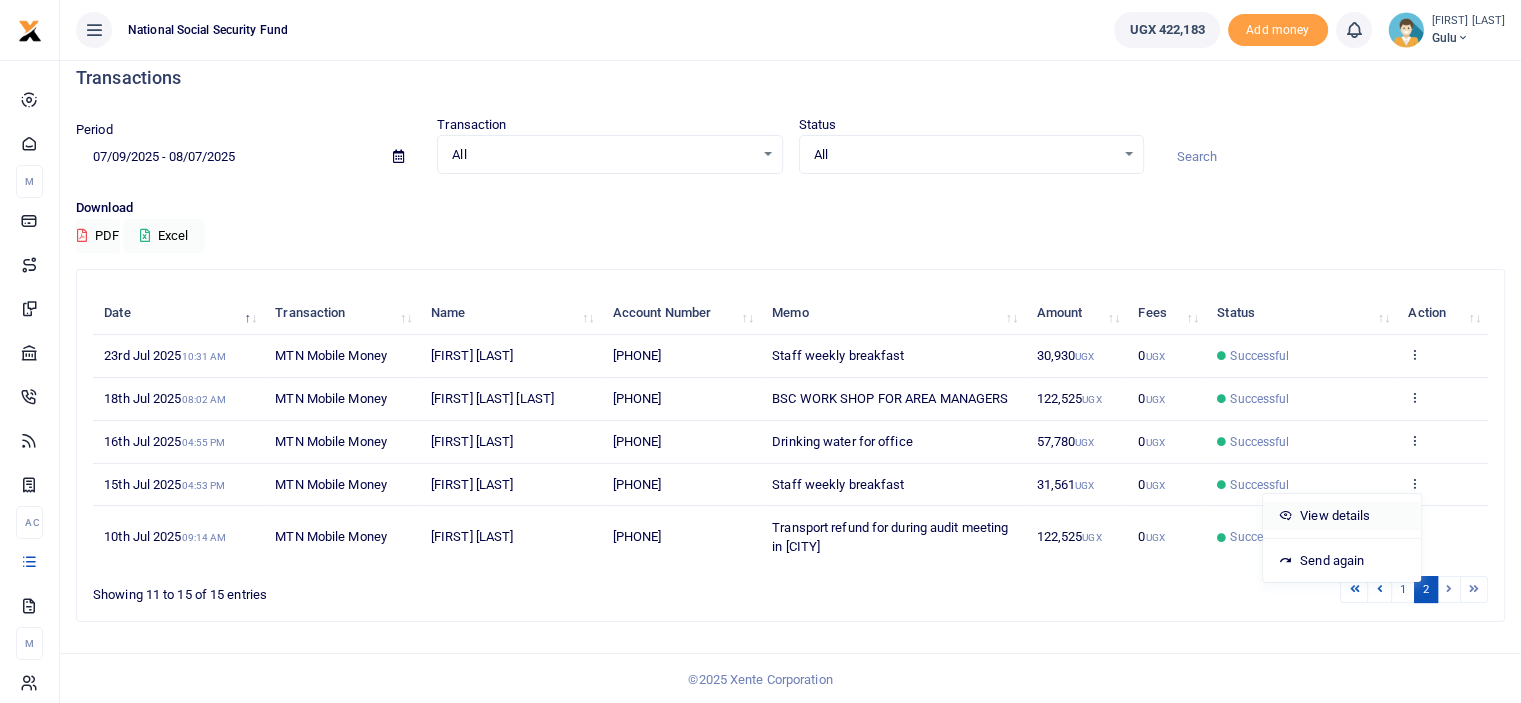 click on "View details" at bounding box center [1342, 516] 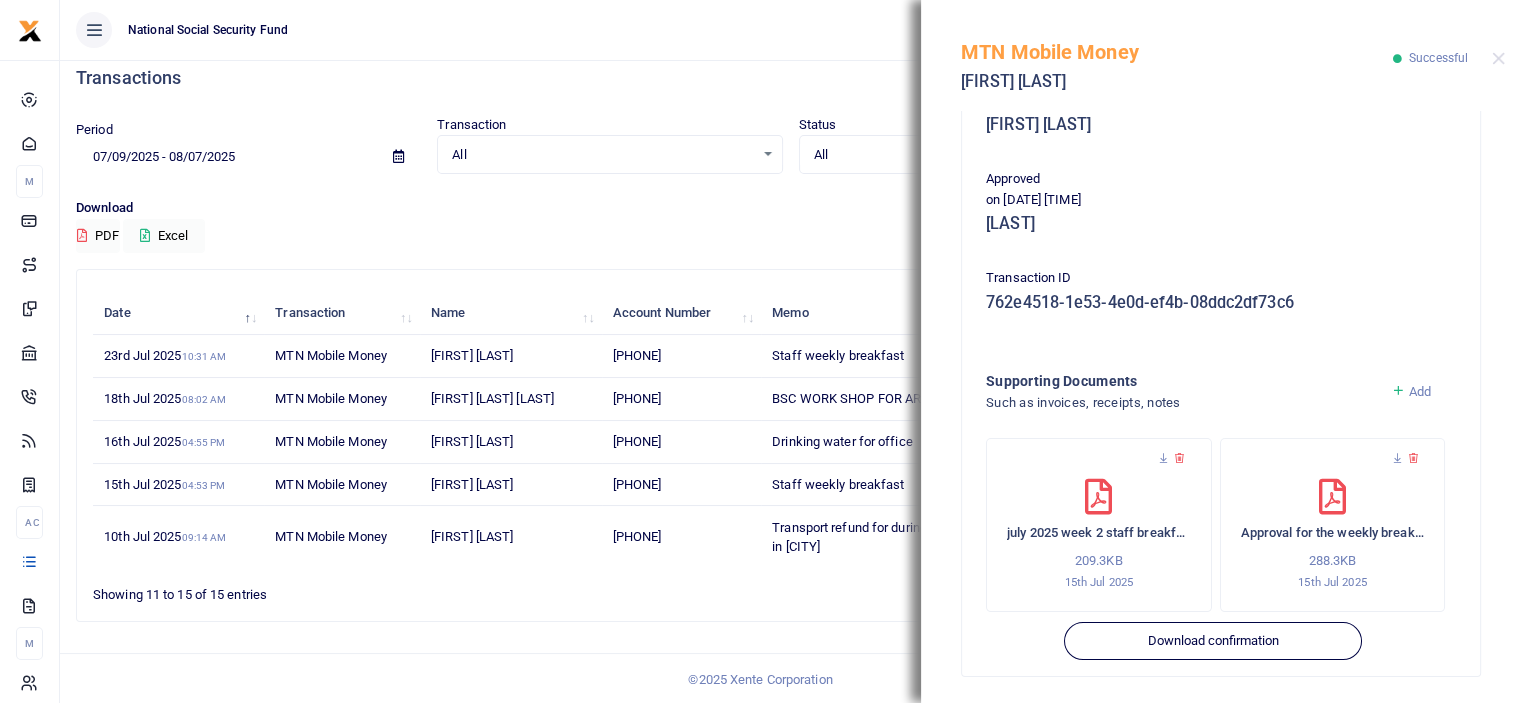 scroll, scrollTop: 367, scrollLeft: 0, axis: vertical 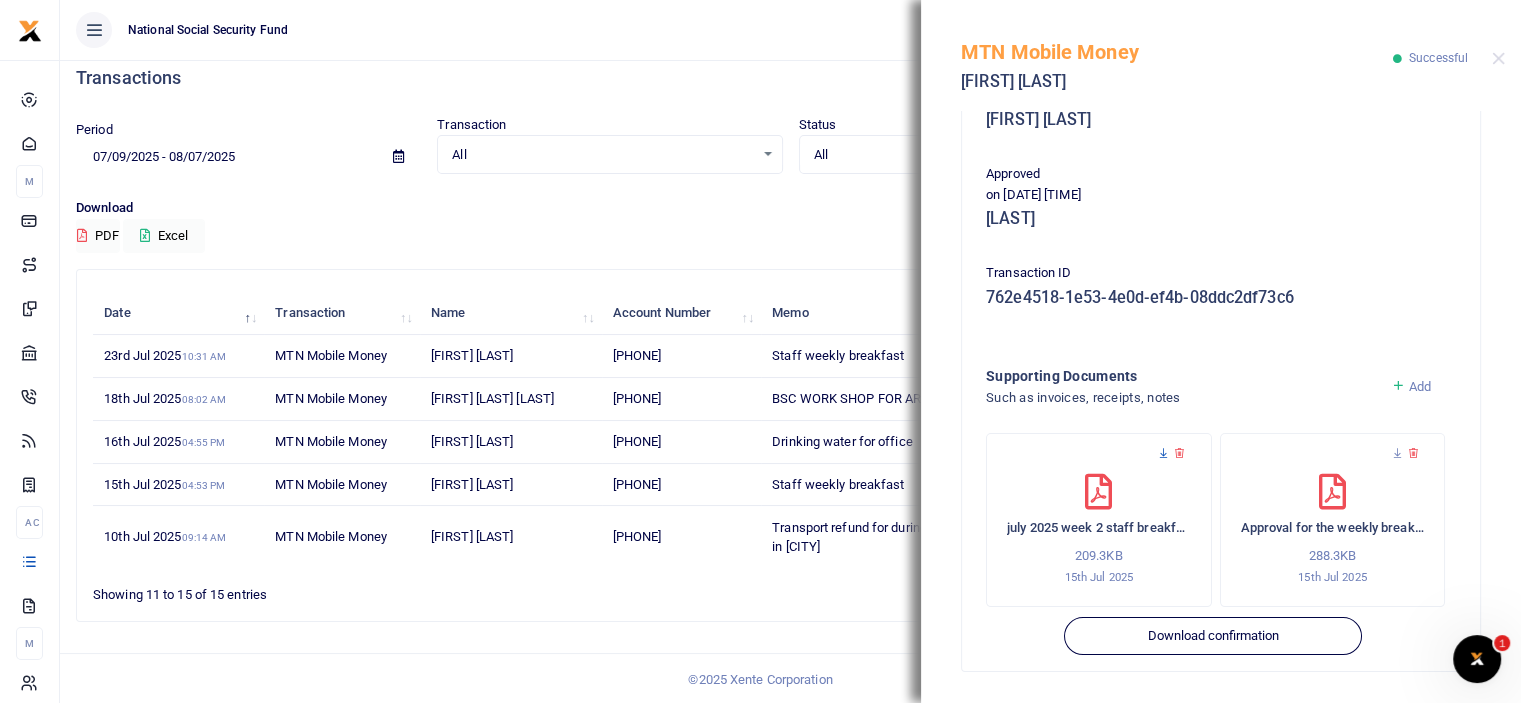 click at bounding box center [1163, 453] 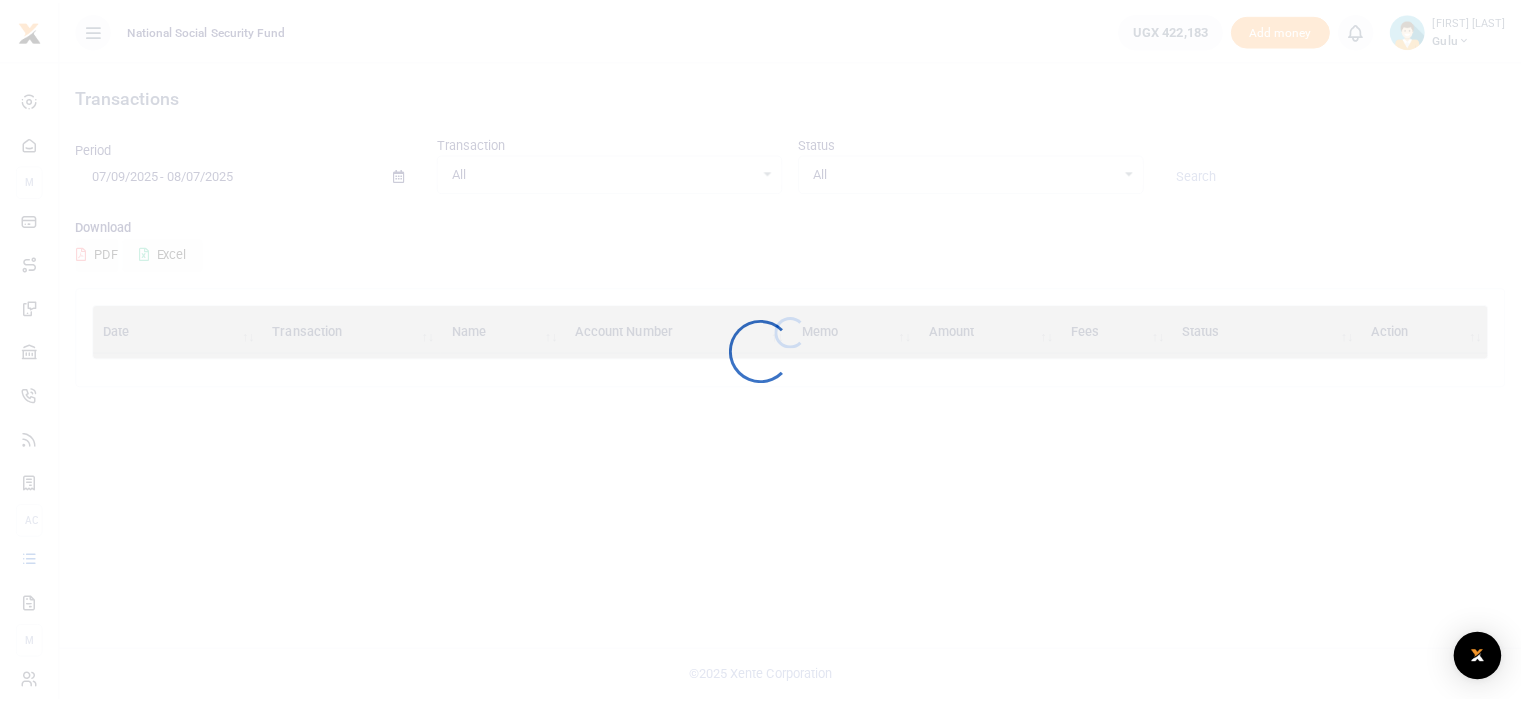 scroll, scrollTop: 0, scrollLeft: 0, axis: both 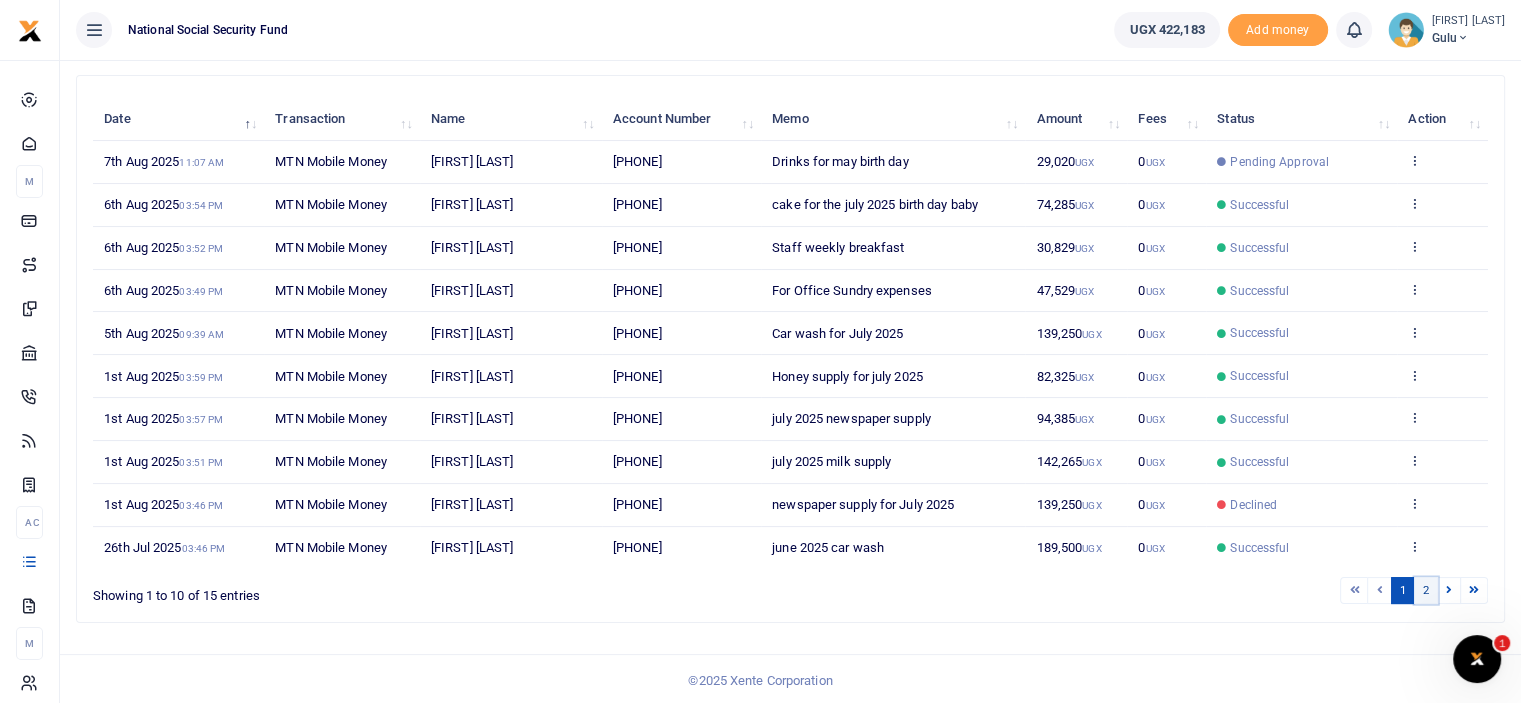 click on "2" at bounding box center [1426, 590] 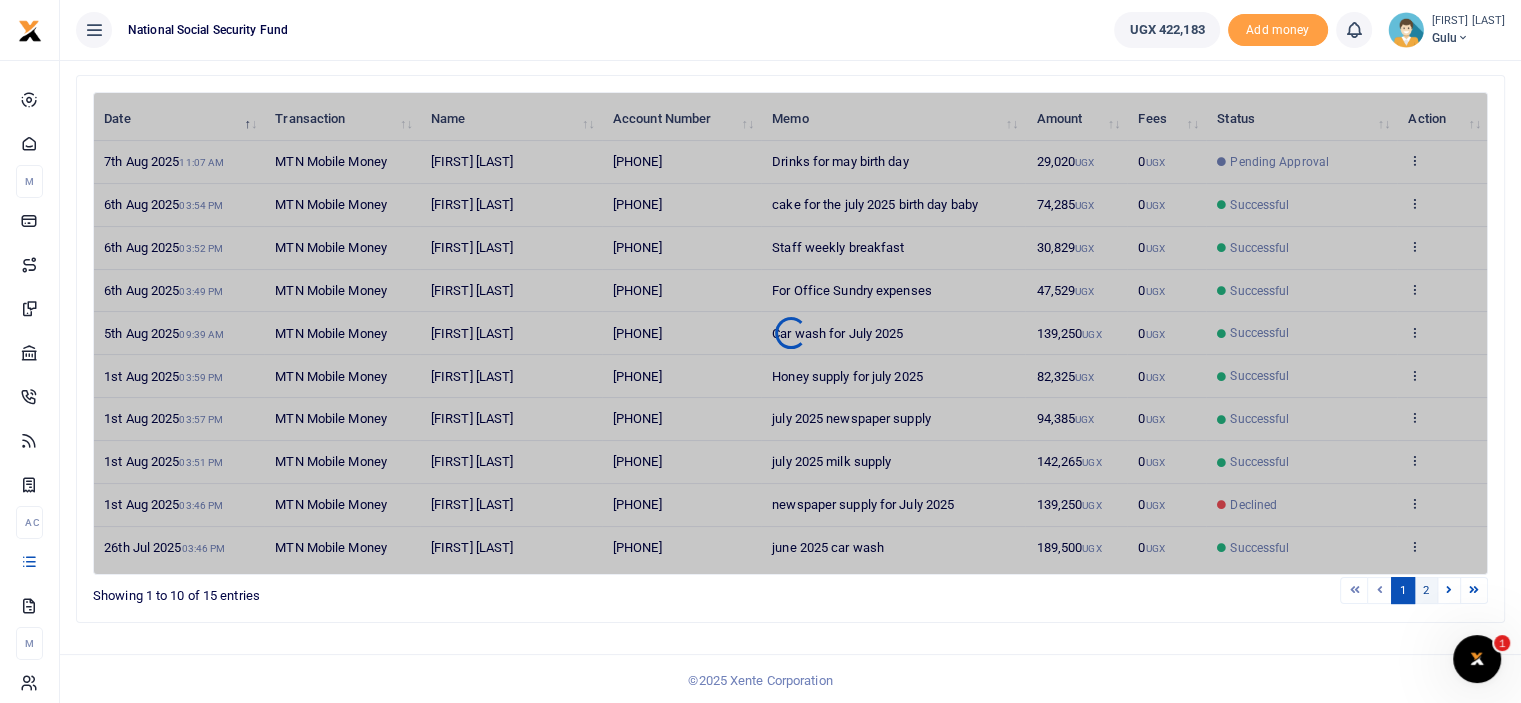 scroll, scrollTop: 19, scrollLeft: 0, axis: vertical 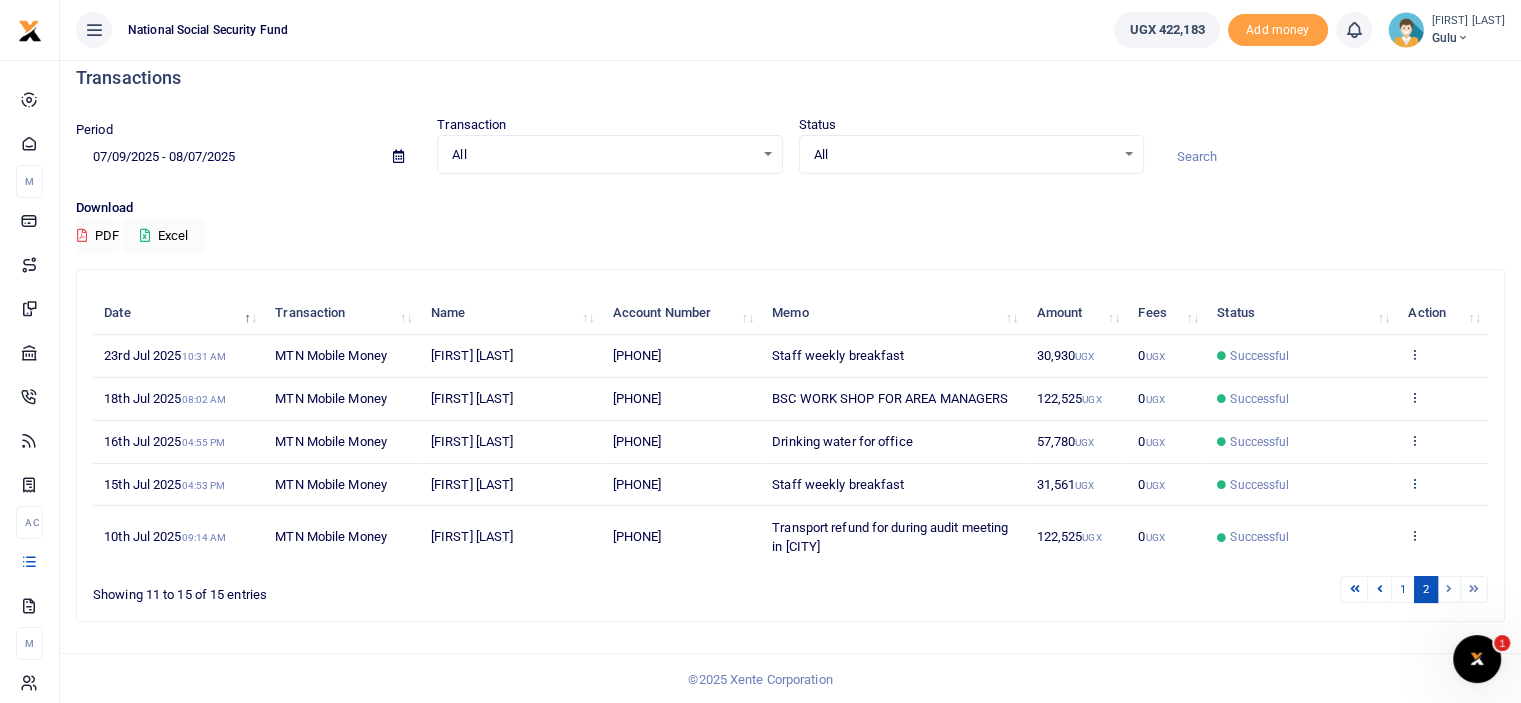 click at bounding box center [1414, 483] 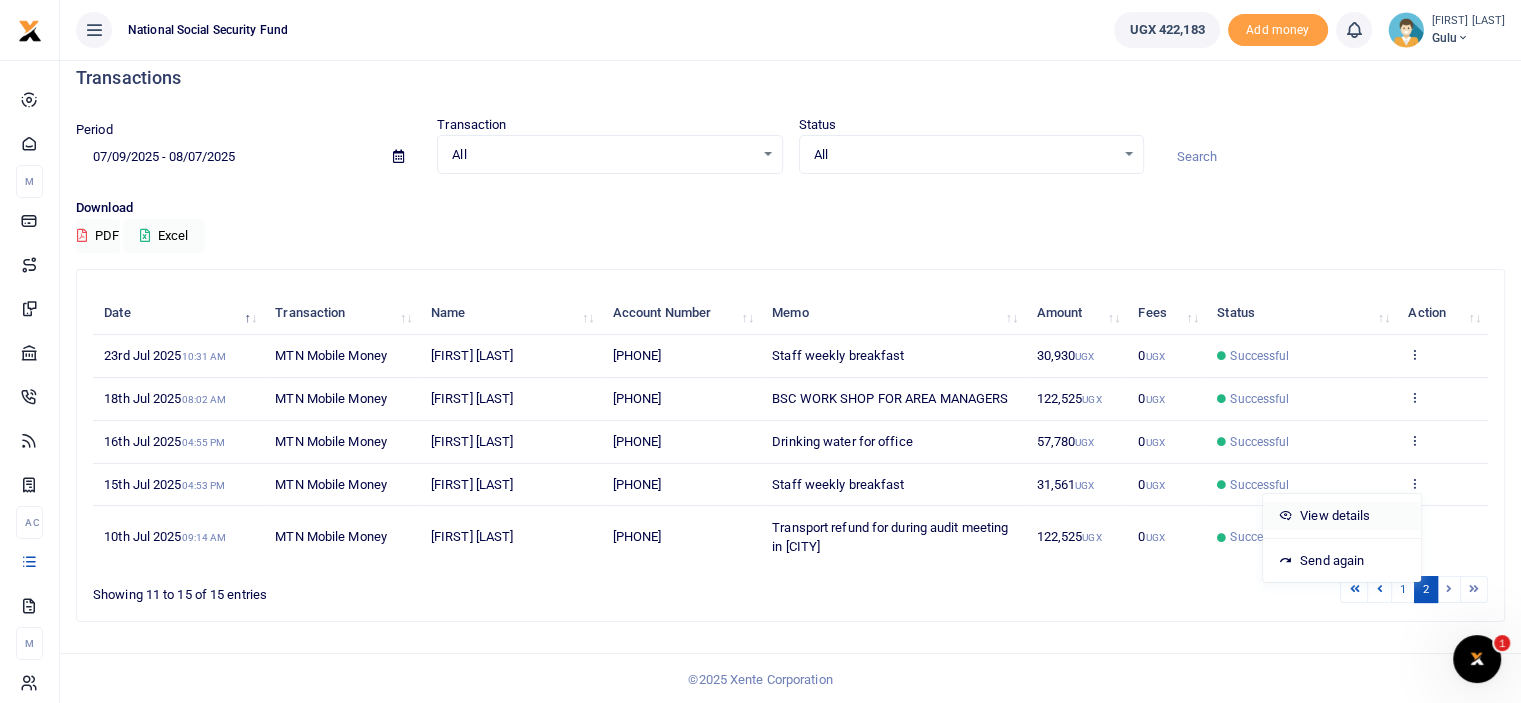 click on "View details" at bounding box center (1342, 516) 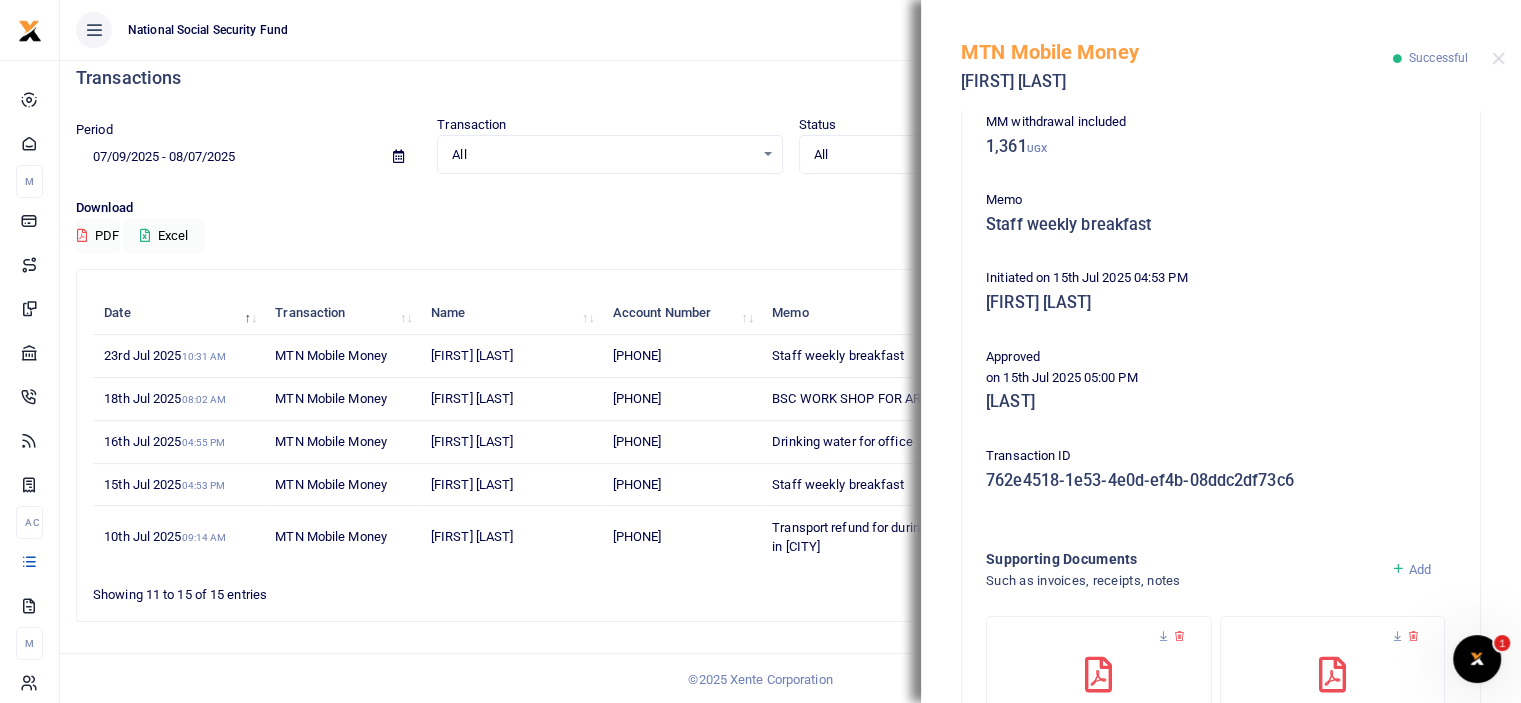 scroll, scrollTop: 367, scrollLeft: 0, axis: vertical 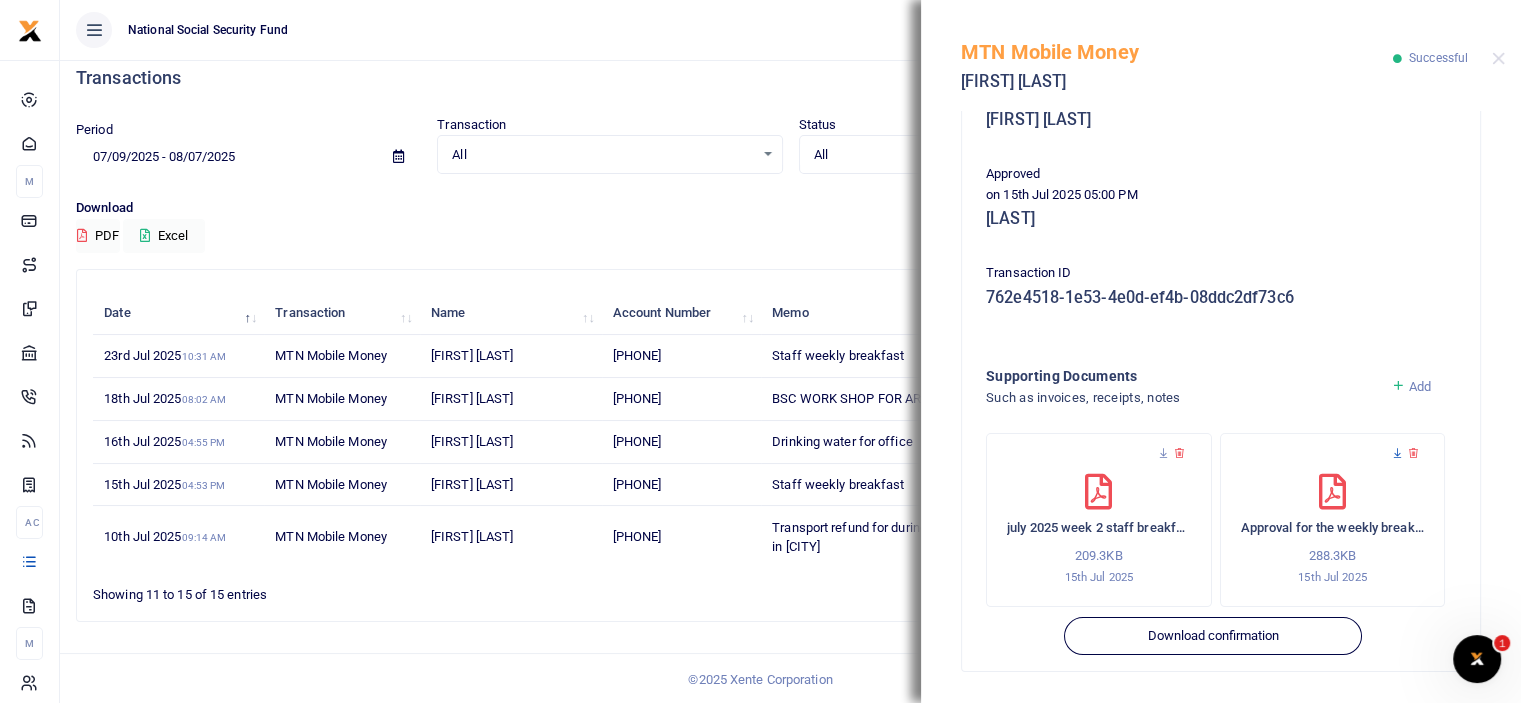 click at bounding box center (1397, 453) 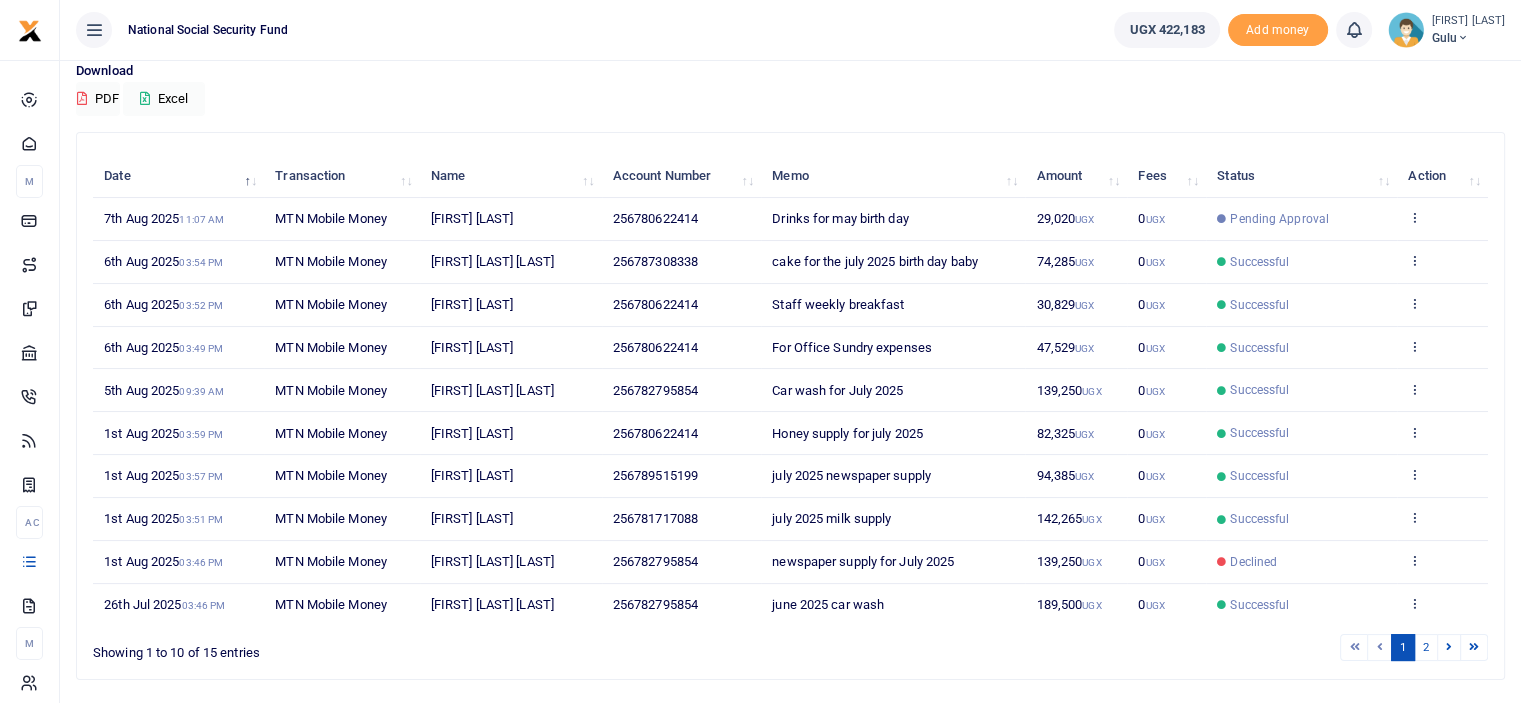 scroll, scrollTop: 213, scrollLeft: 0, axis: vertical 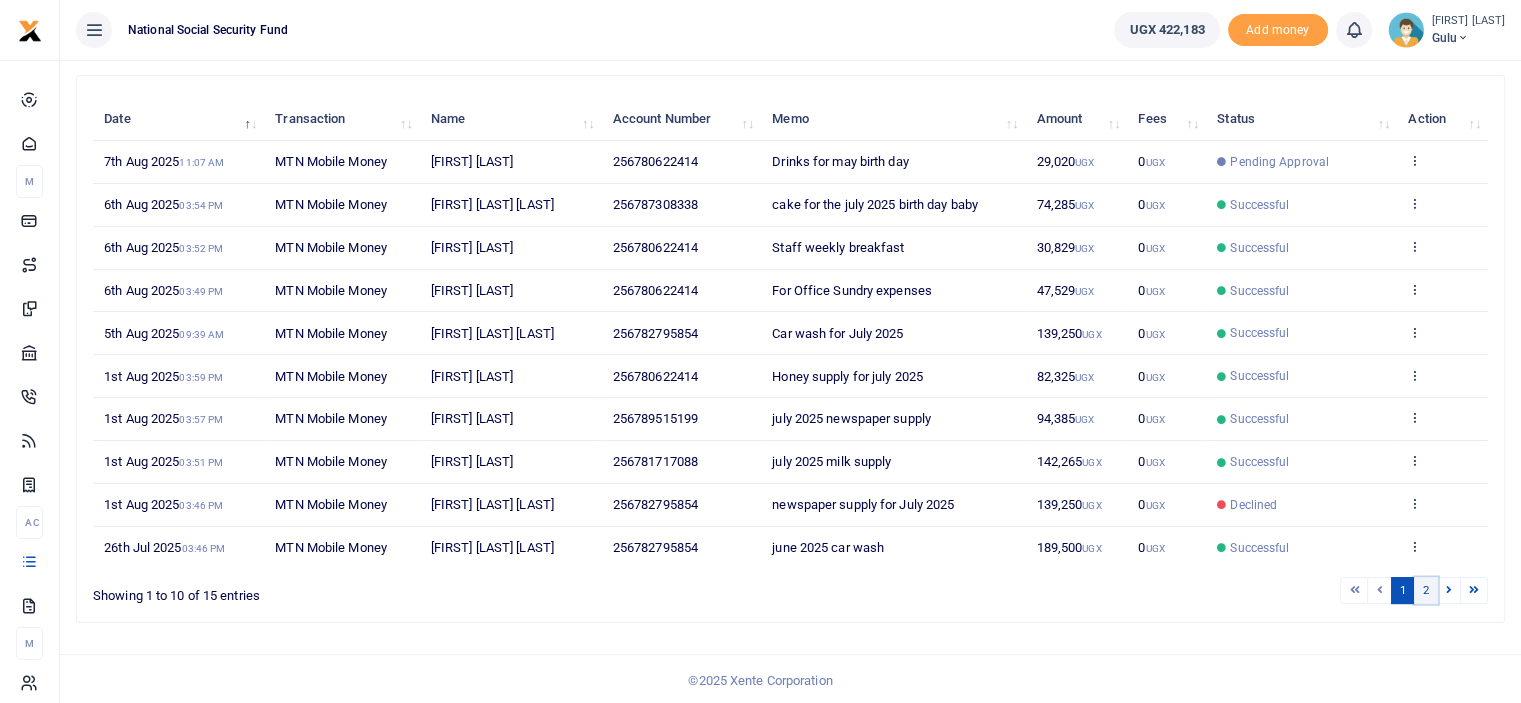 click on "2" at bounding box center (1426, 590) 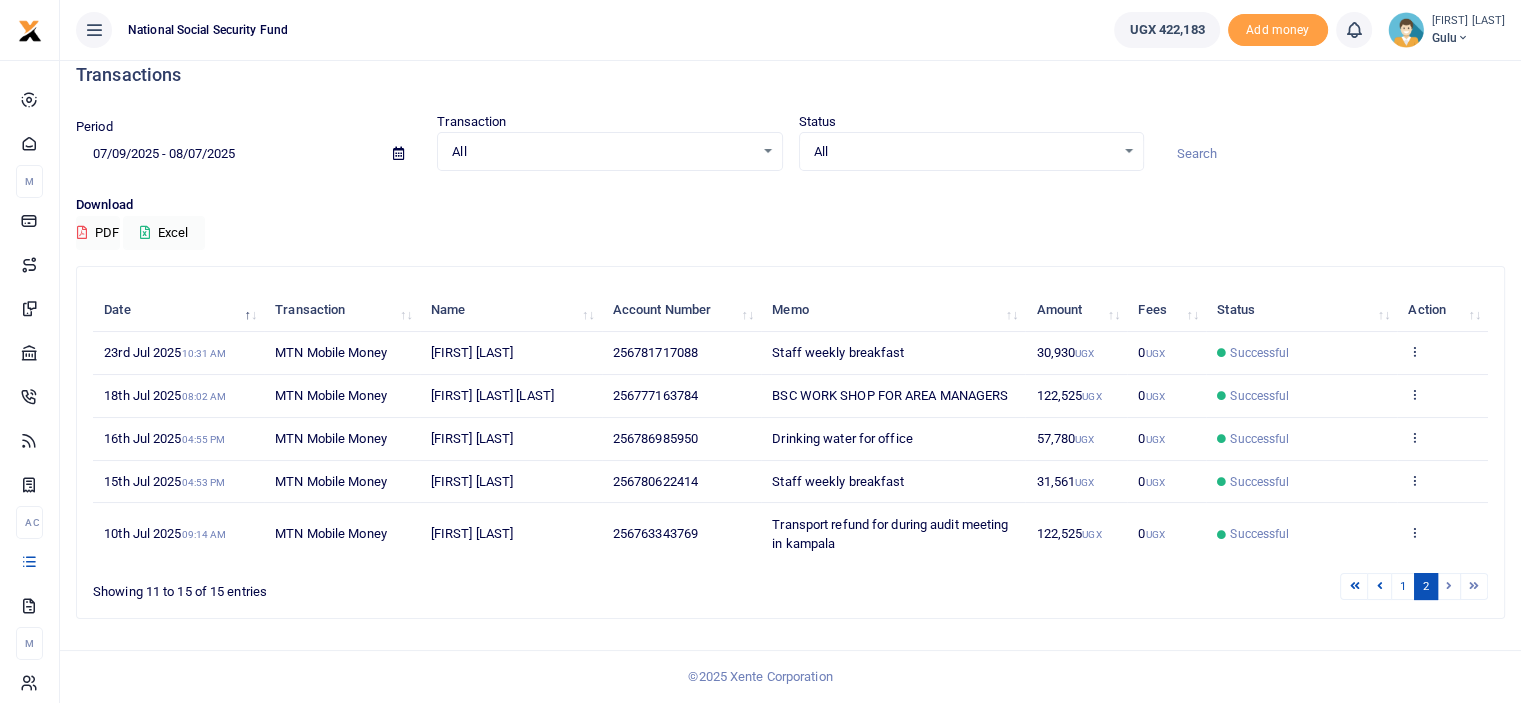 scroll, scrollTop: 19, scrollLeft: 0, axis: vertical 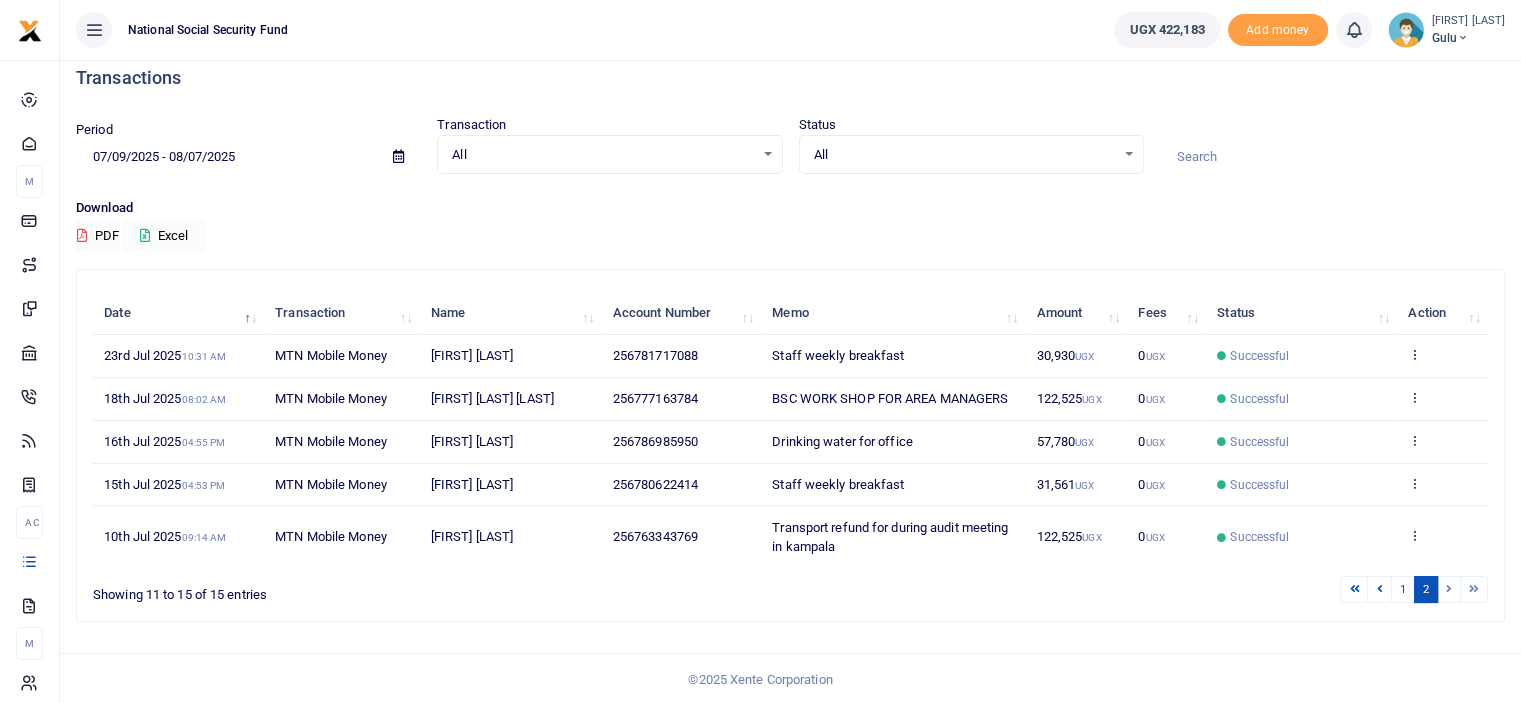 click at bounding box center [1414, 354] 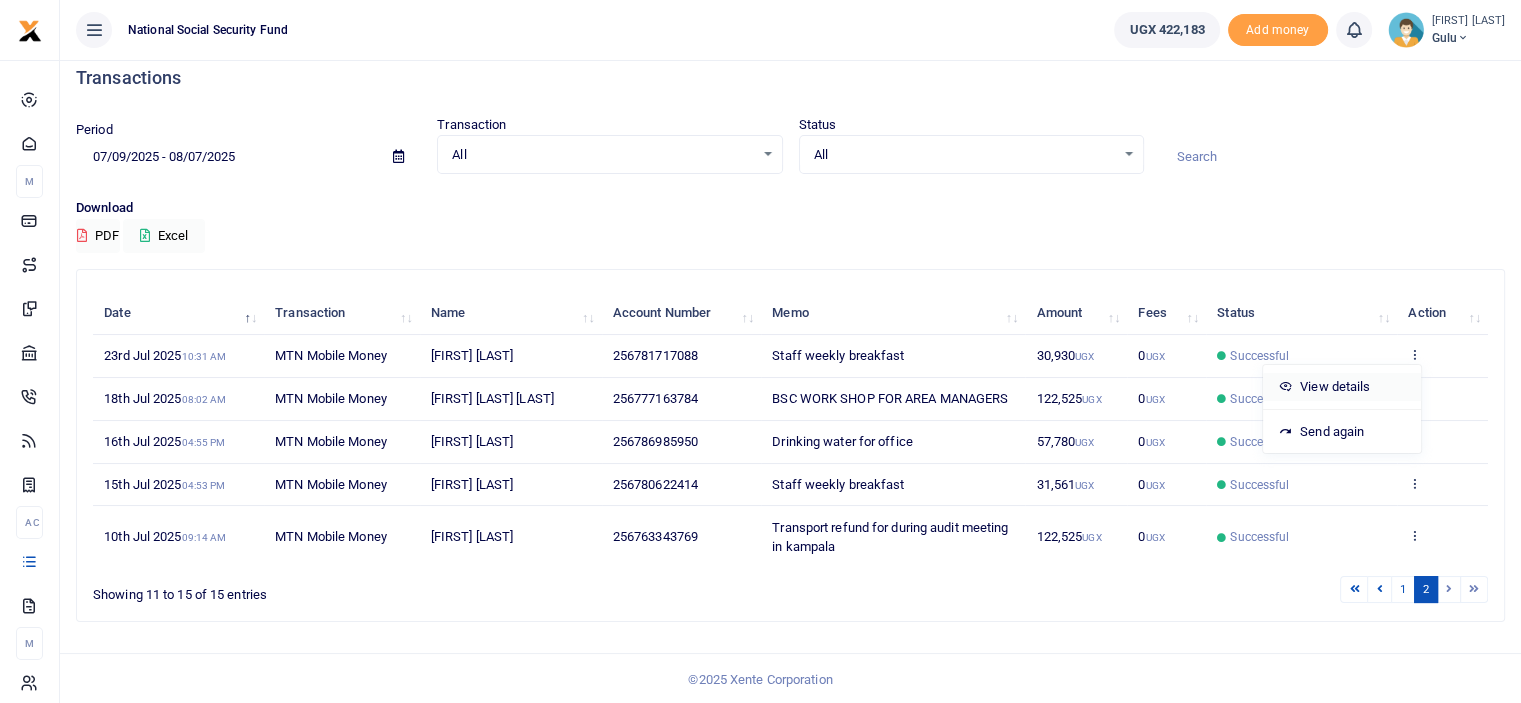 click on "View details" at bounding box center (1342, 387) 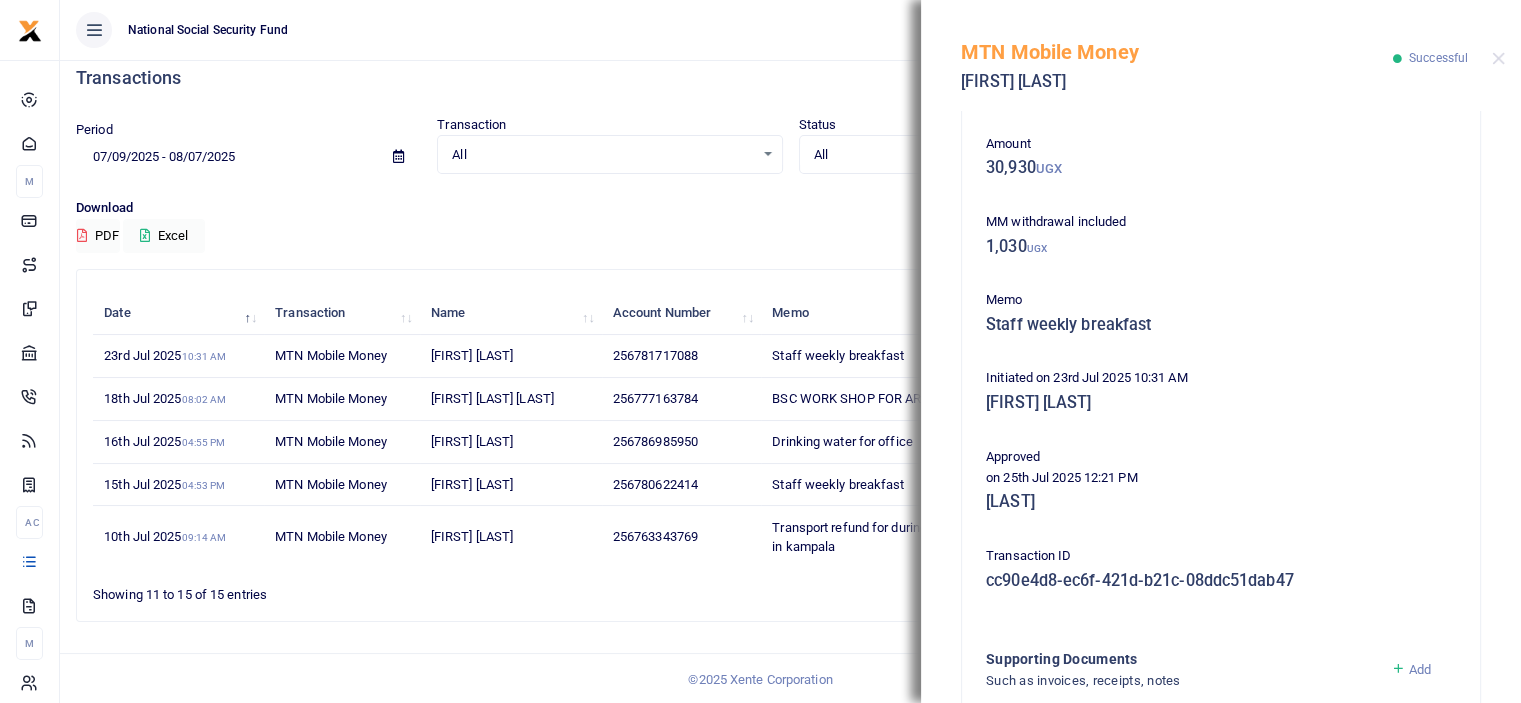 scroll, scrollTop: 367, scrollLeft: 0, axis: vertical 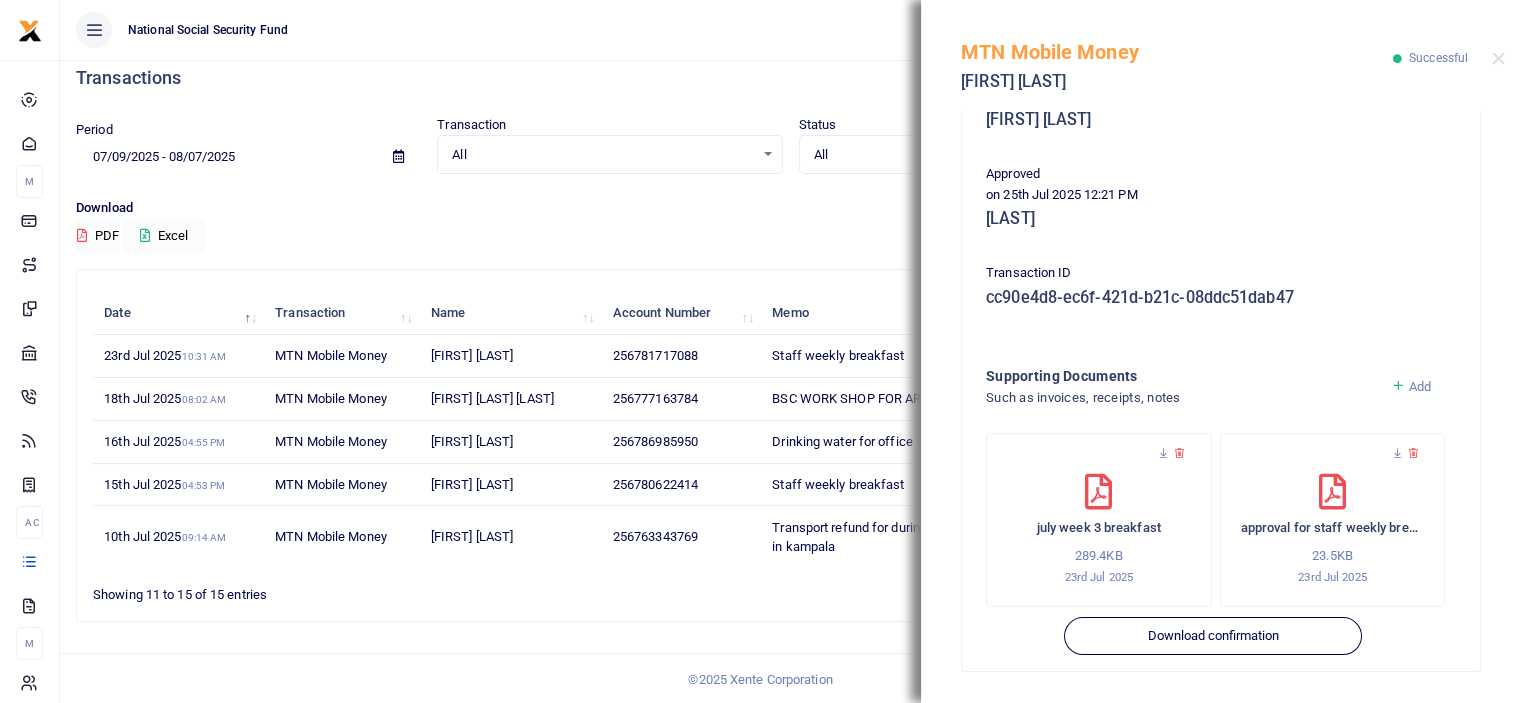 click on "july week 3 breakfast" at bounding box center [1099, 528] 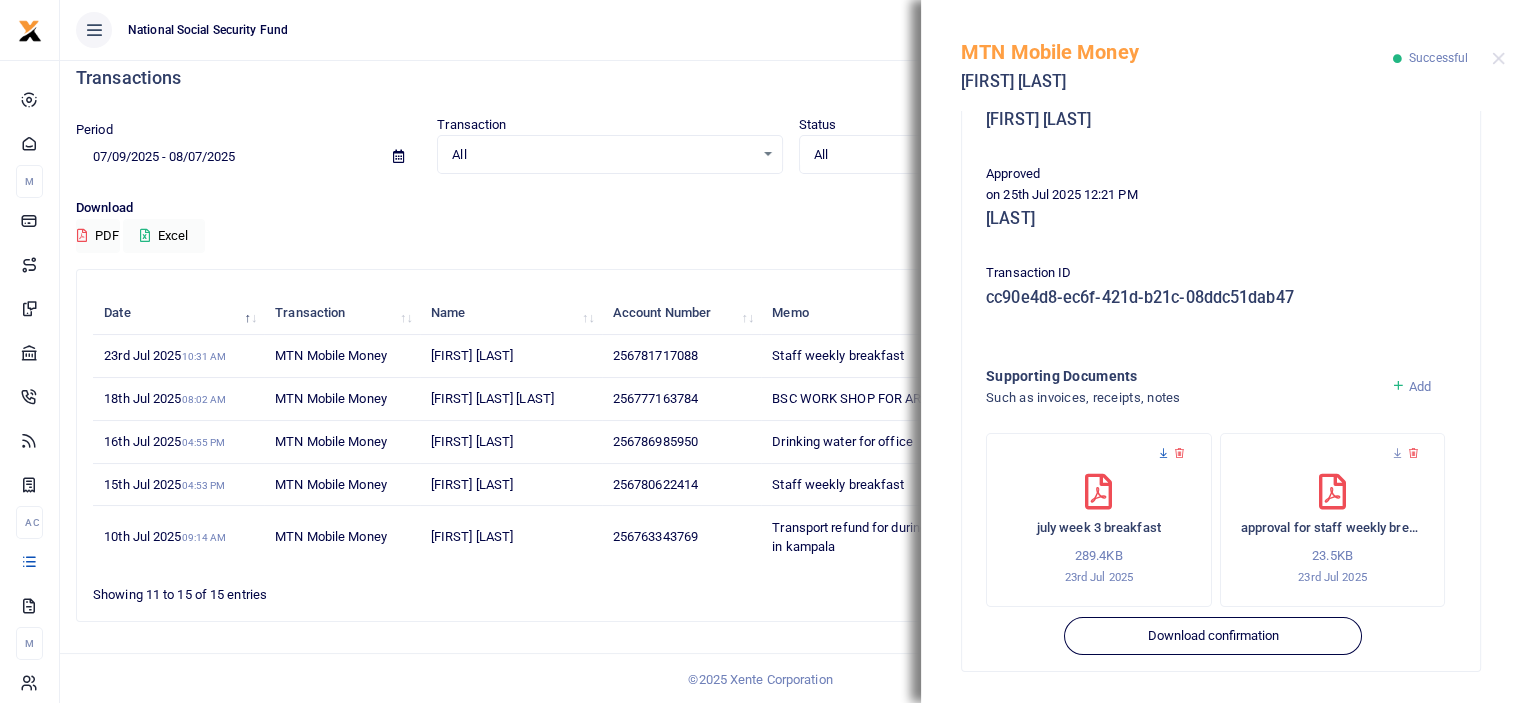 click at bounding box center (1163, 453) 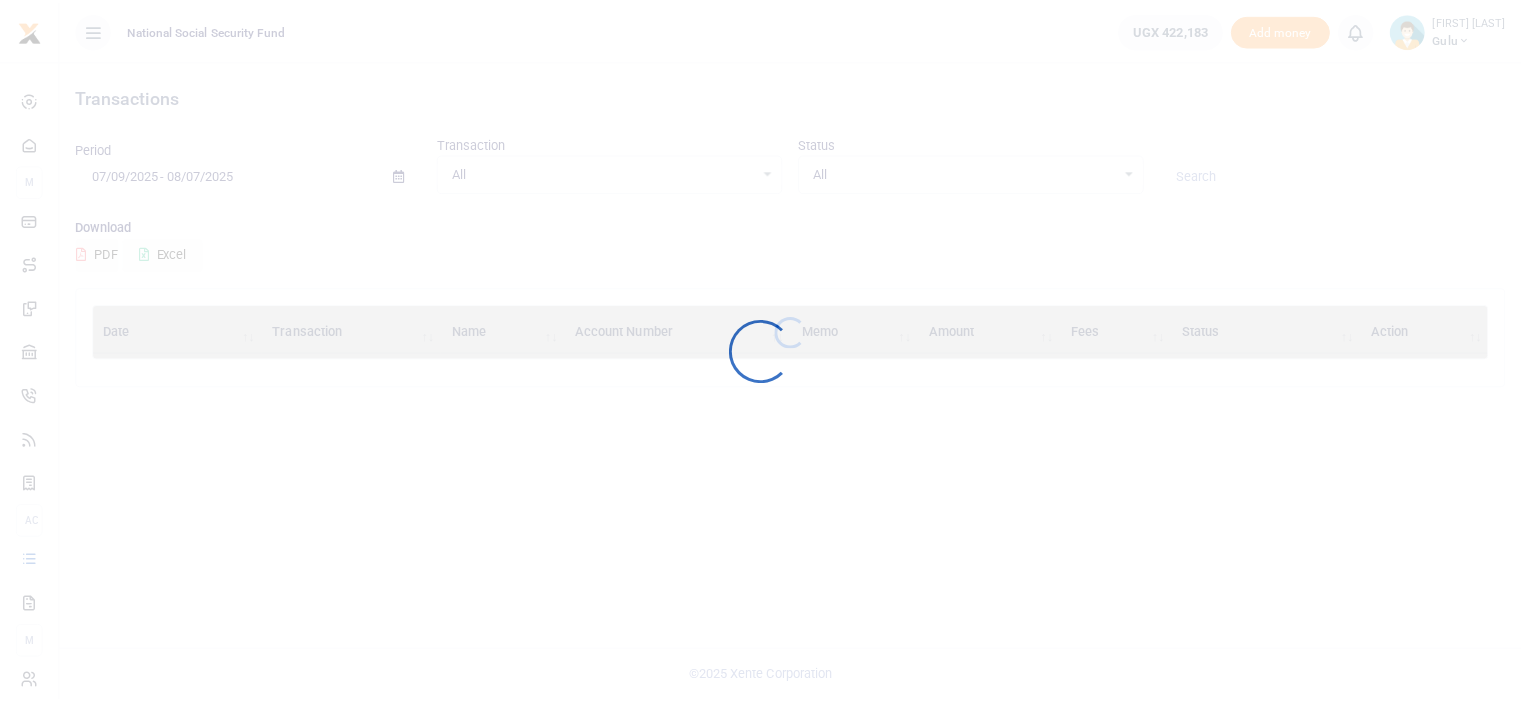 scroll, scrollTop: 0, scrollLeft: 0, axis: both 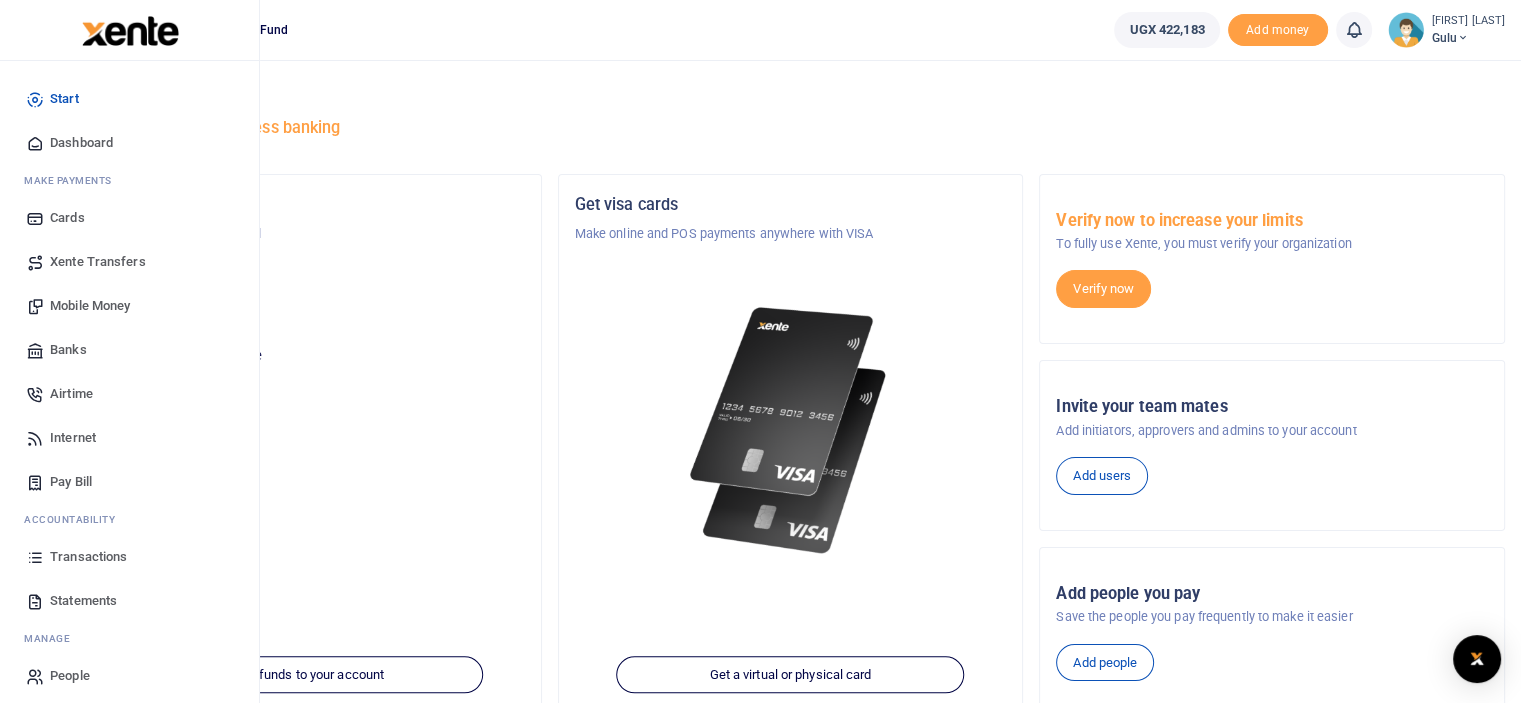 click on "Mobile Money" at bounding box center (90, 306) 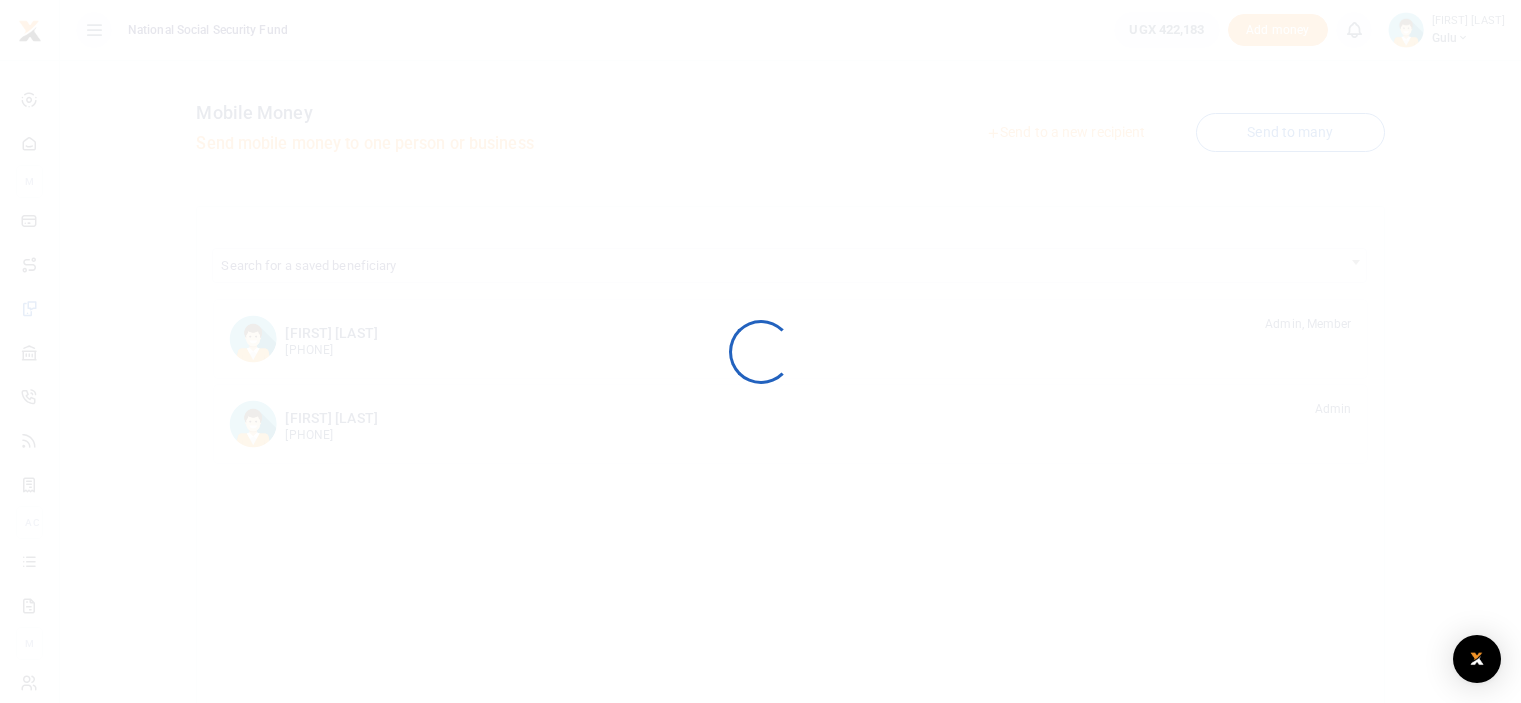 scroll, scrollTop: 0, scrollLeft: 0, axis: both 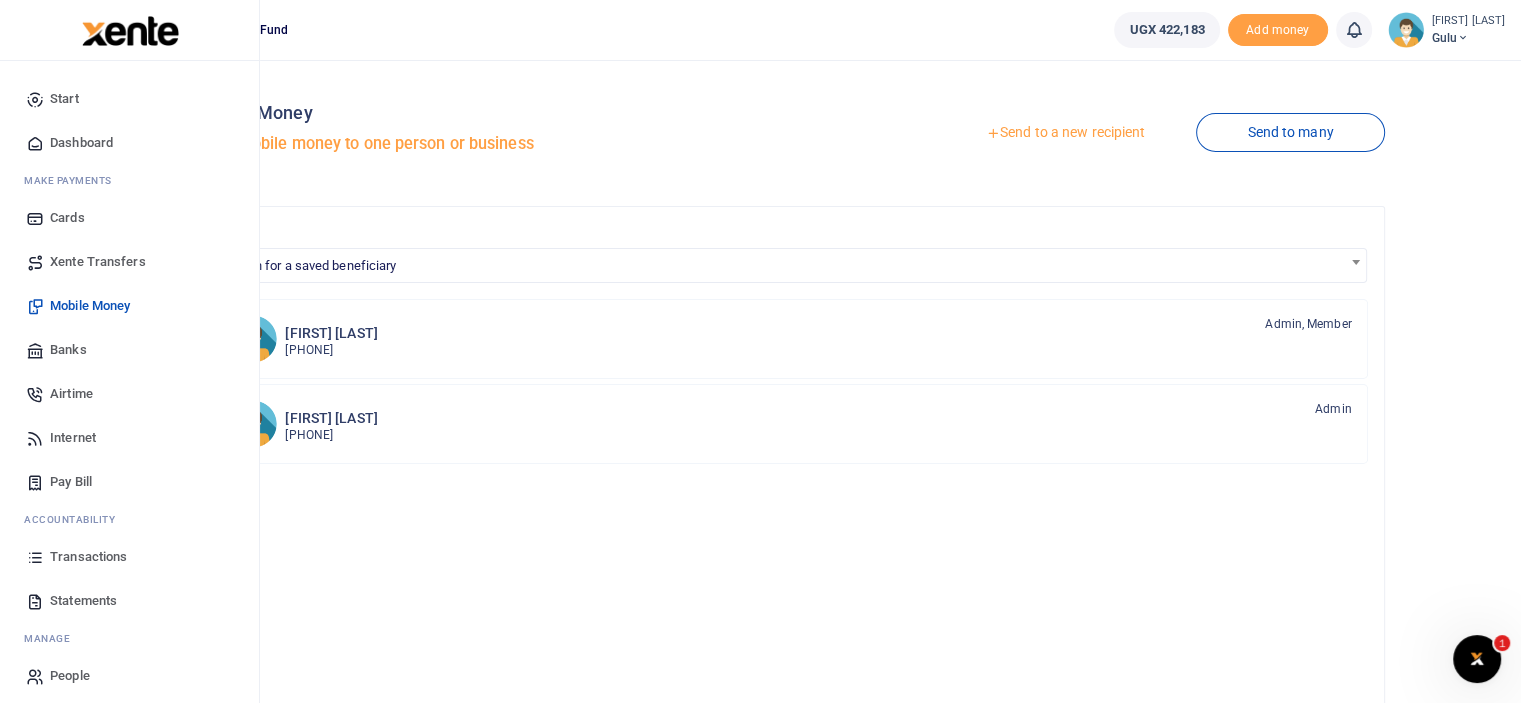 click on "Transactions" at bounding box center [88, 557] 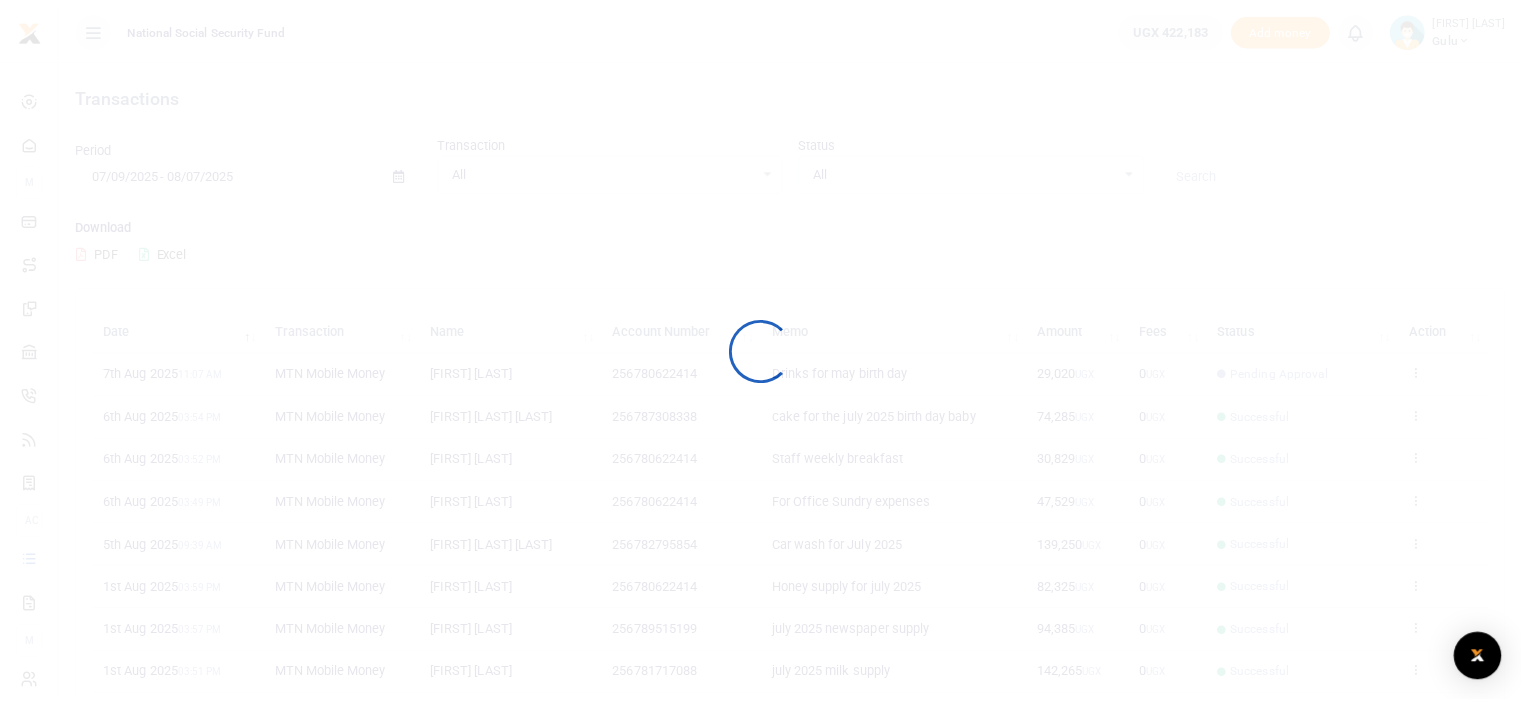 scroll, scrollTop: 0, scrollLeft: 0, axis: both 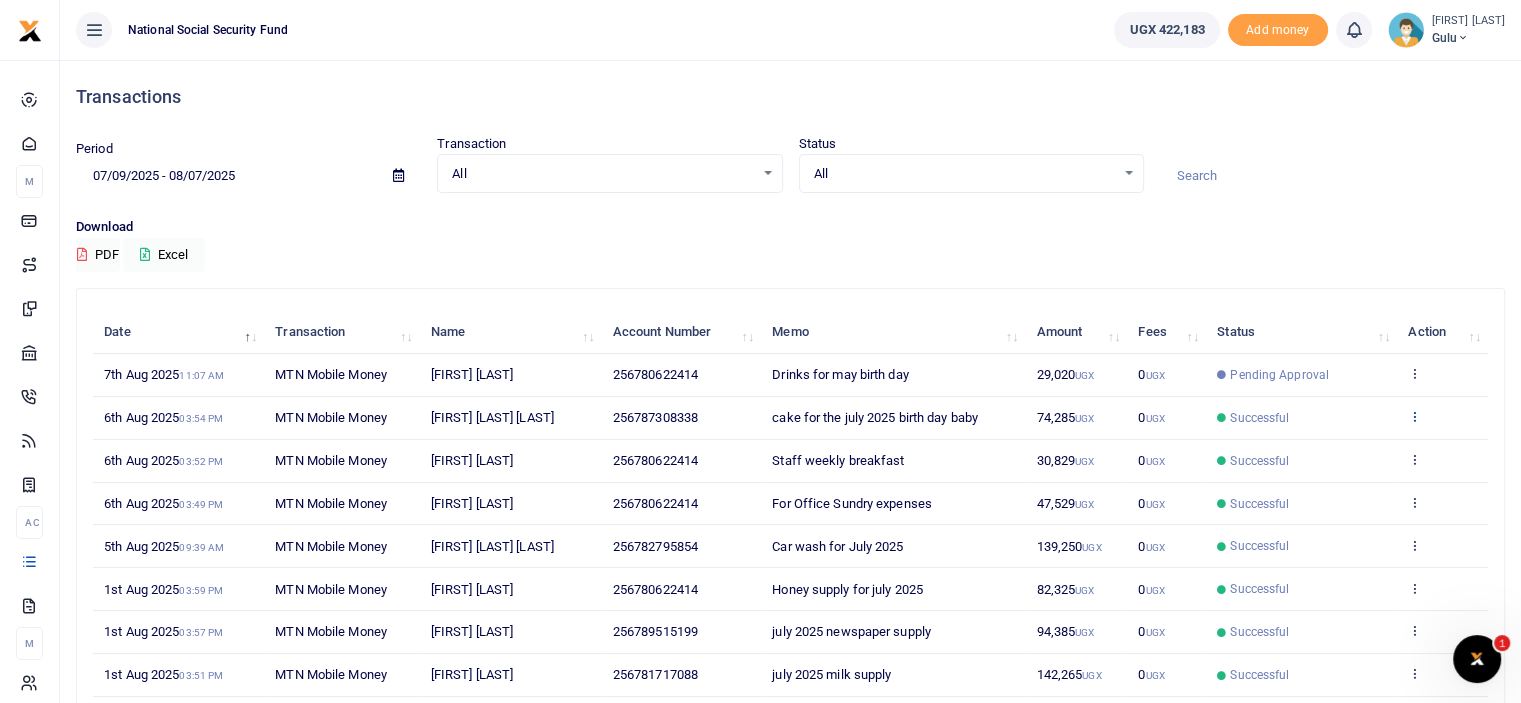 click at bounding box center (1414, 416) 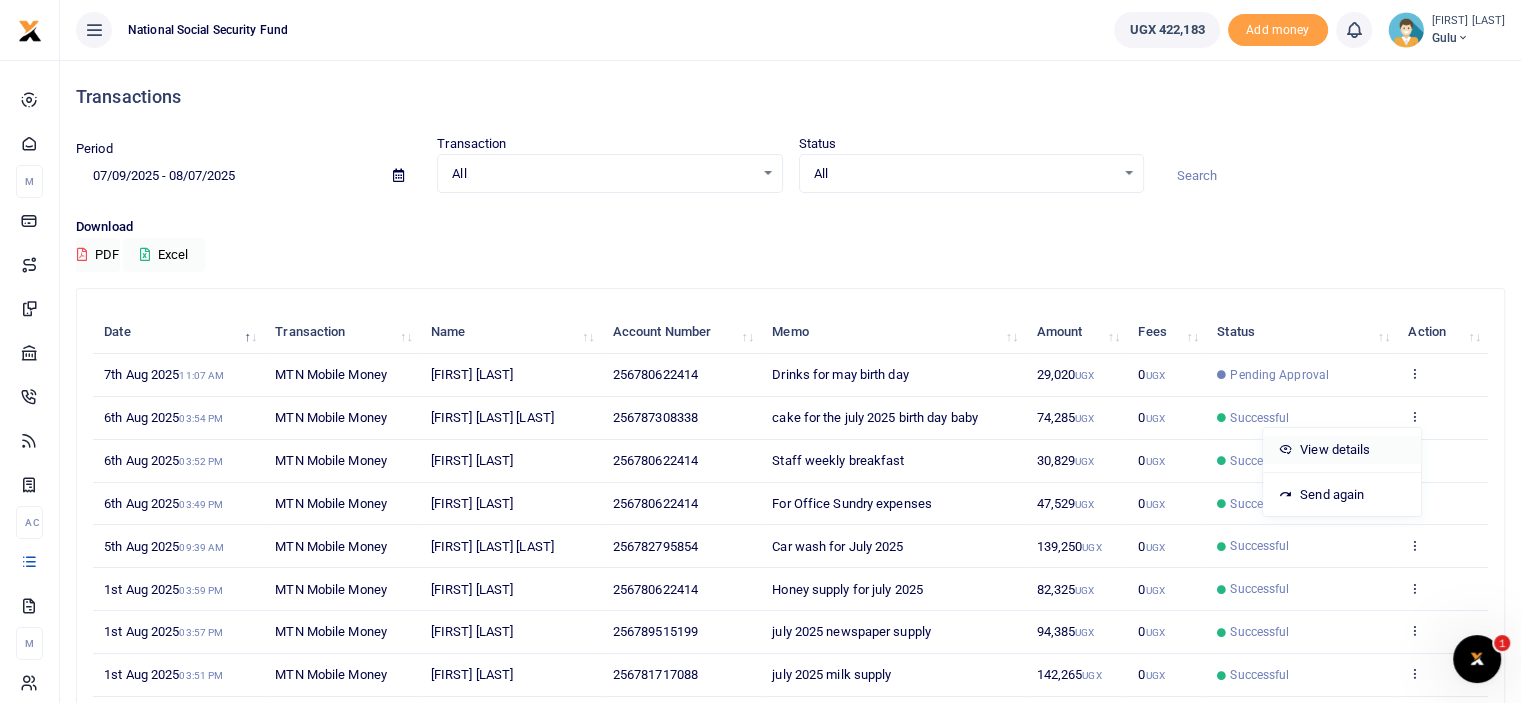 click on "View details" at bounding box center [1342, 450] 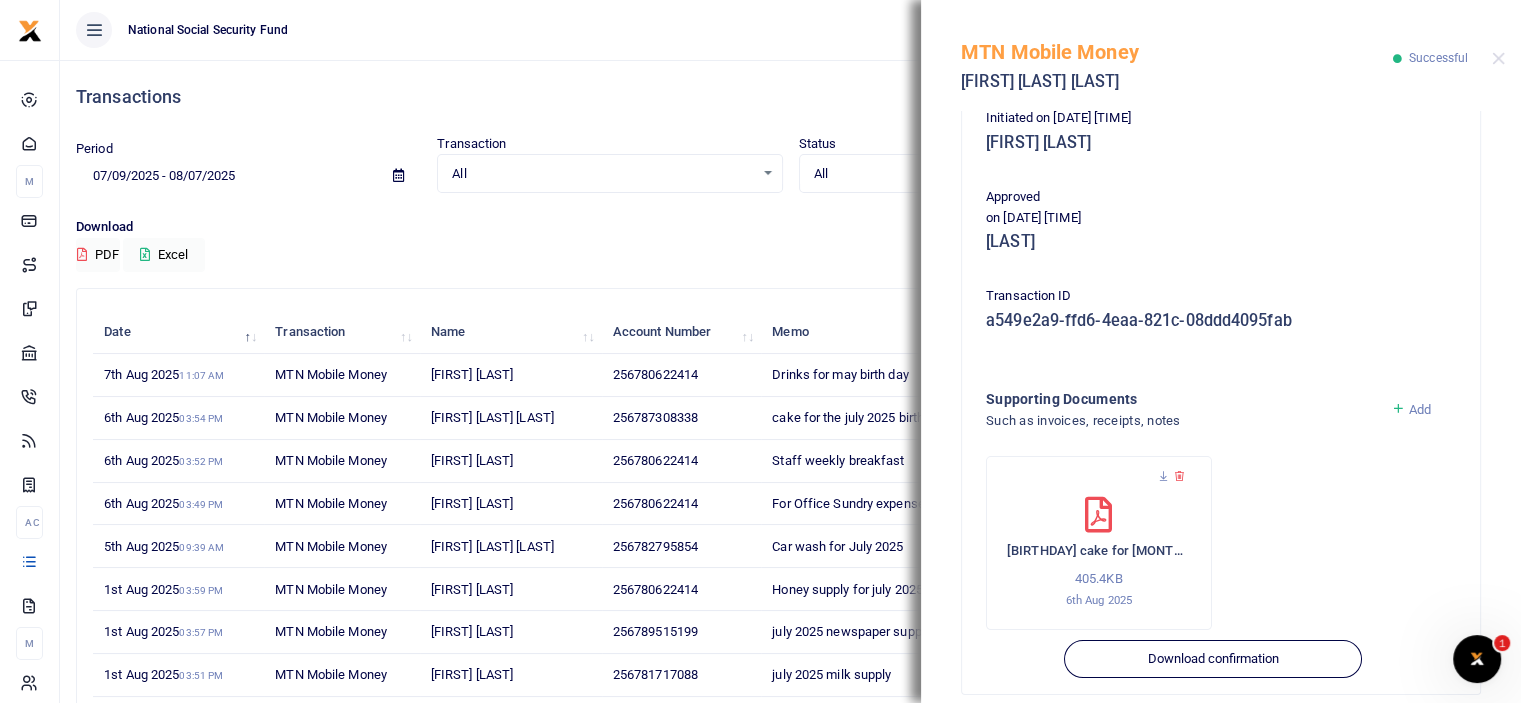 scroll, scrollTop: 367, scrollLeft: 0, axis: vertical 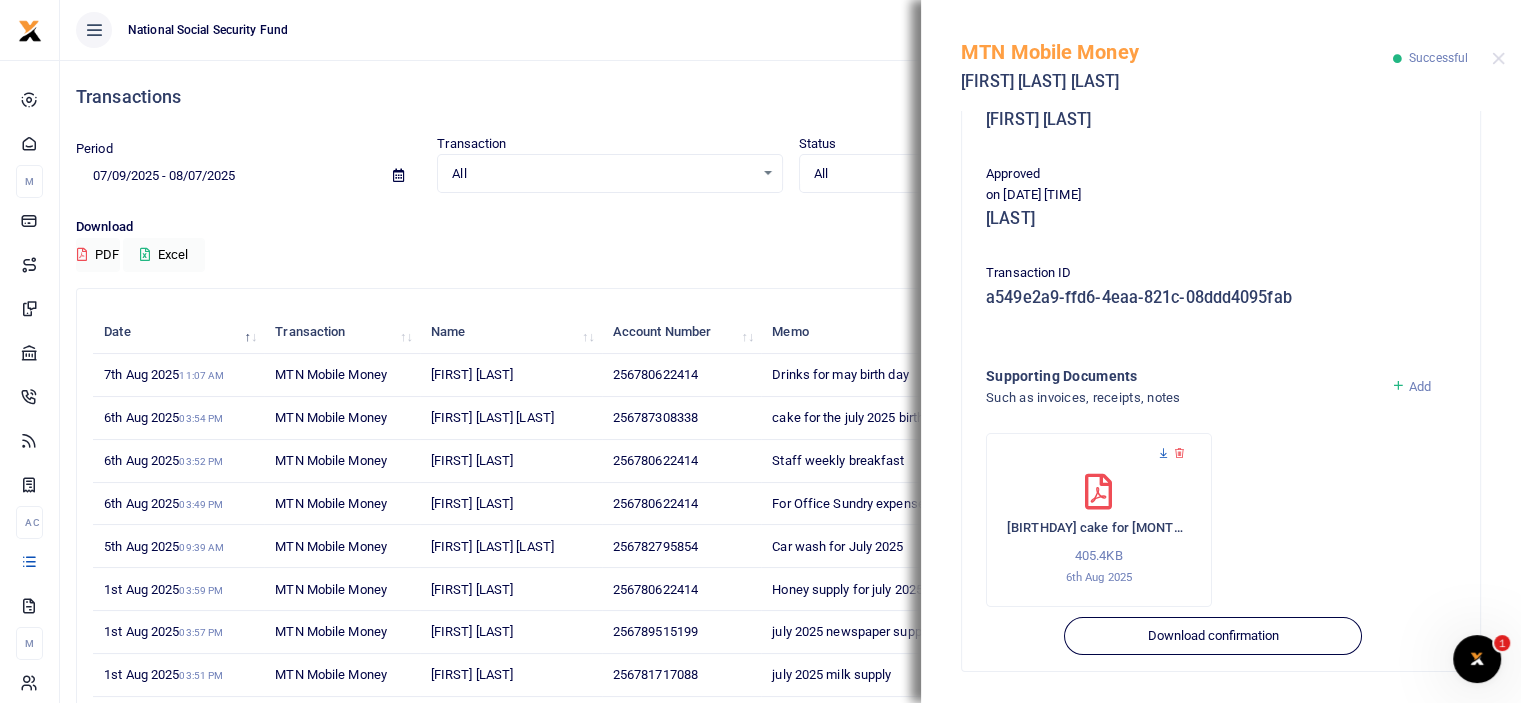 click at bounding box center (1163, 453) 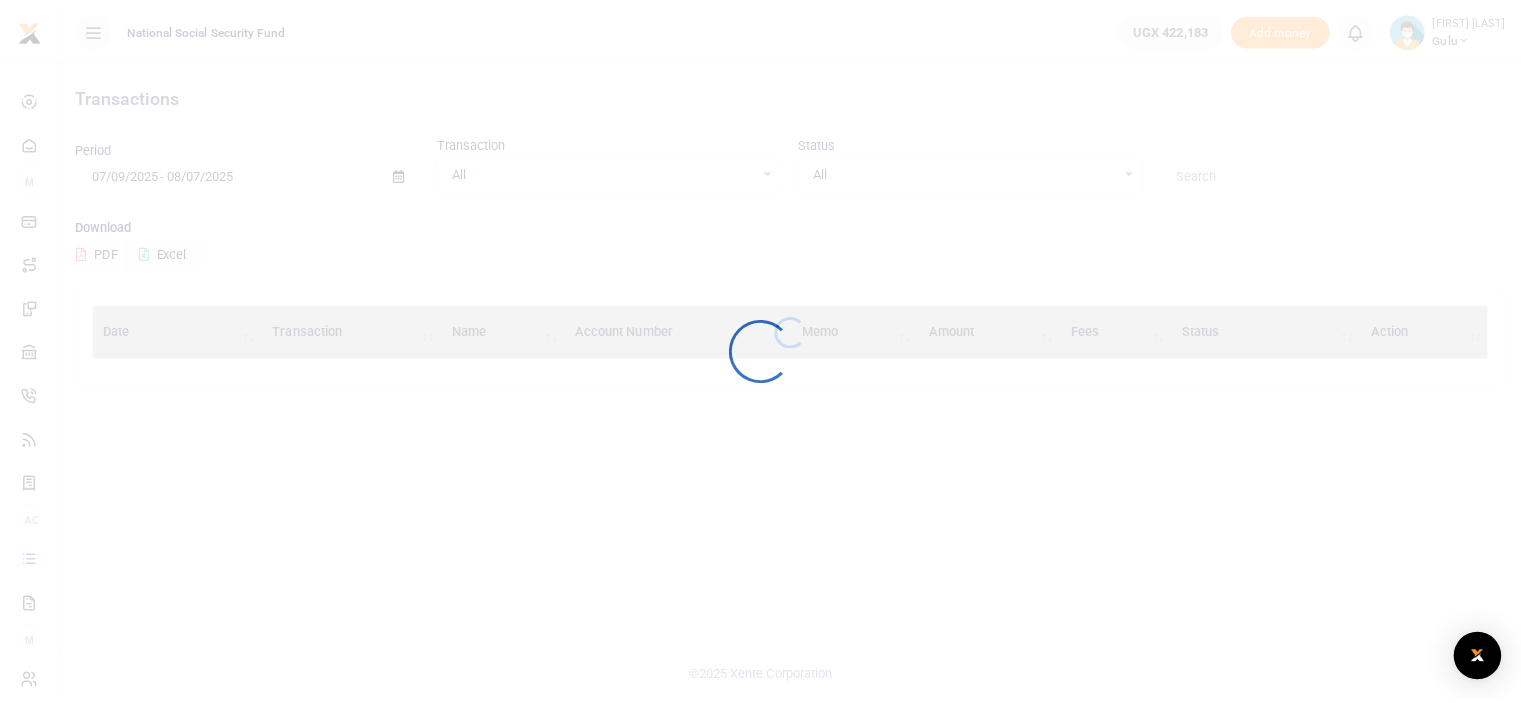 scroll, scrollTop: 0, scrollLeft: 0, axis: both 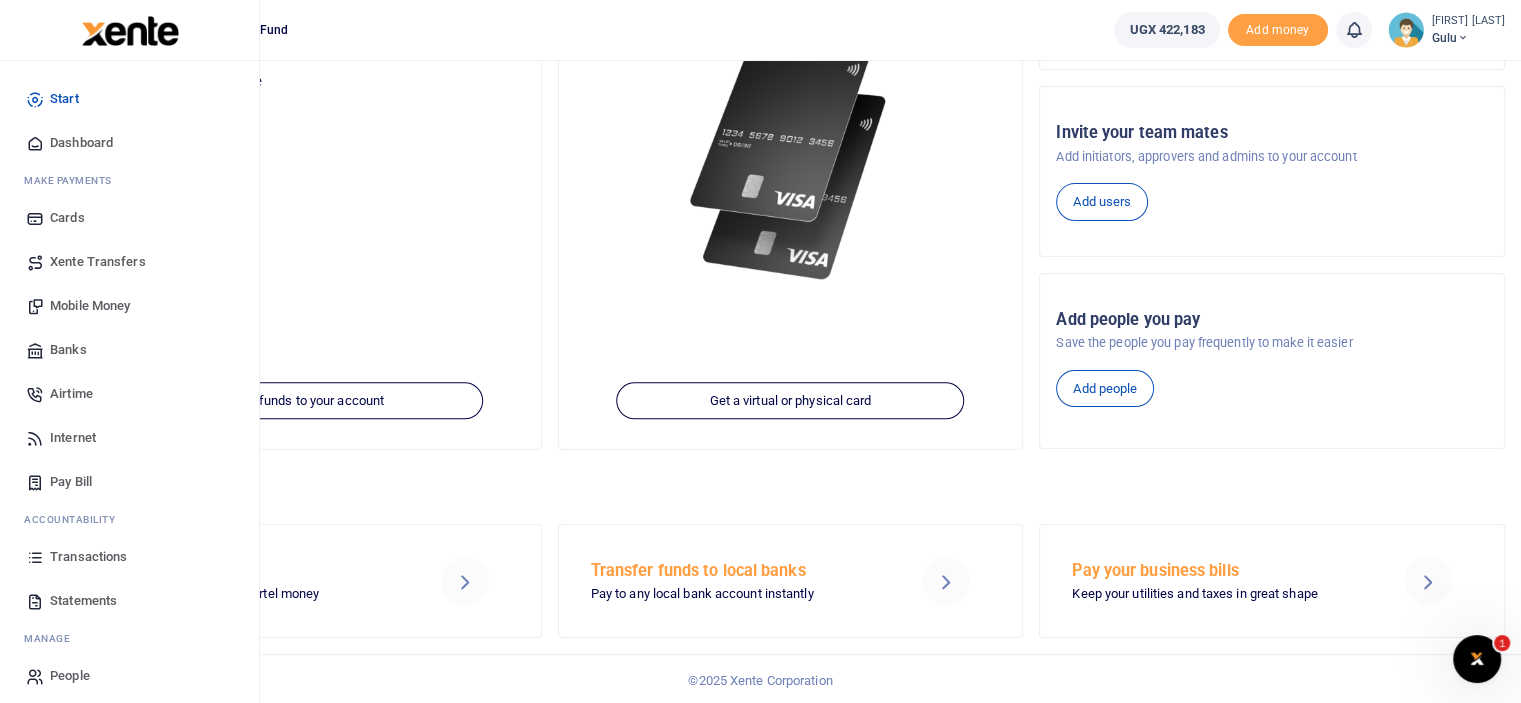 click on "Transactions" at bounding box center (88, 557) 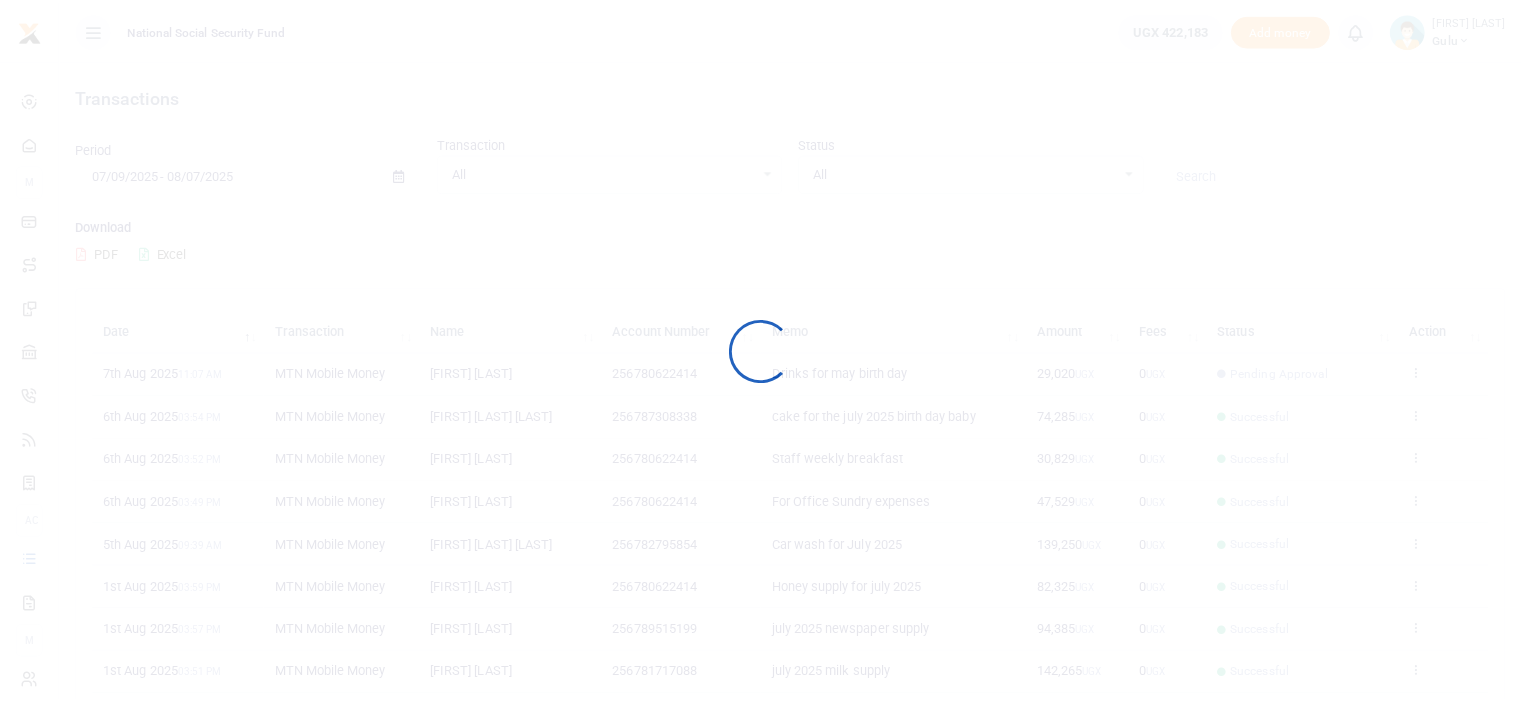 scroll, scrollTop: 0, scrollLeft: 0, axis: both 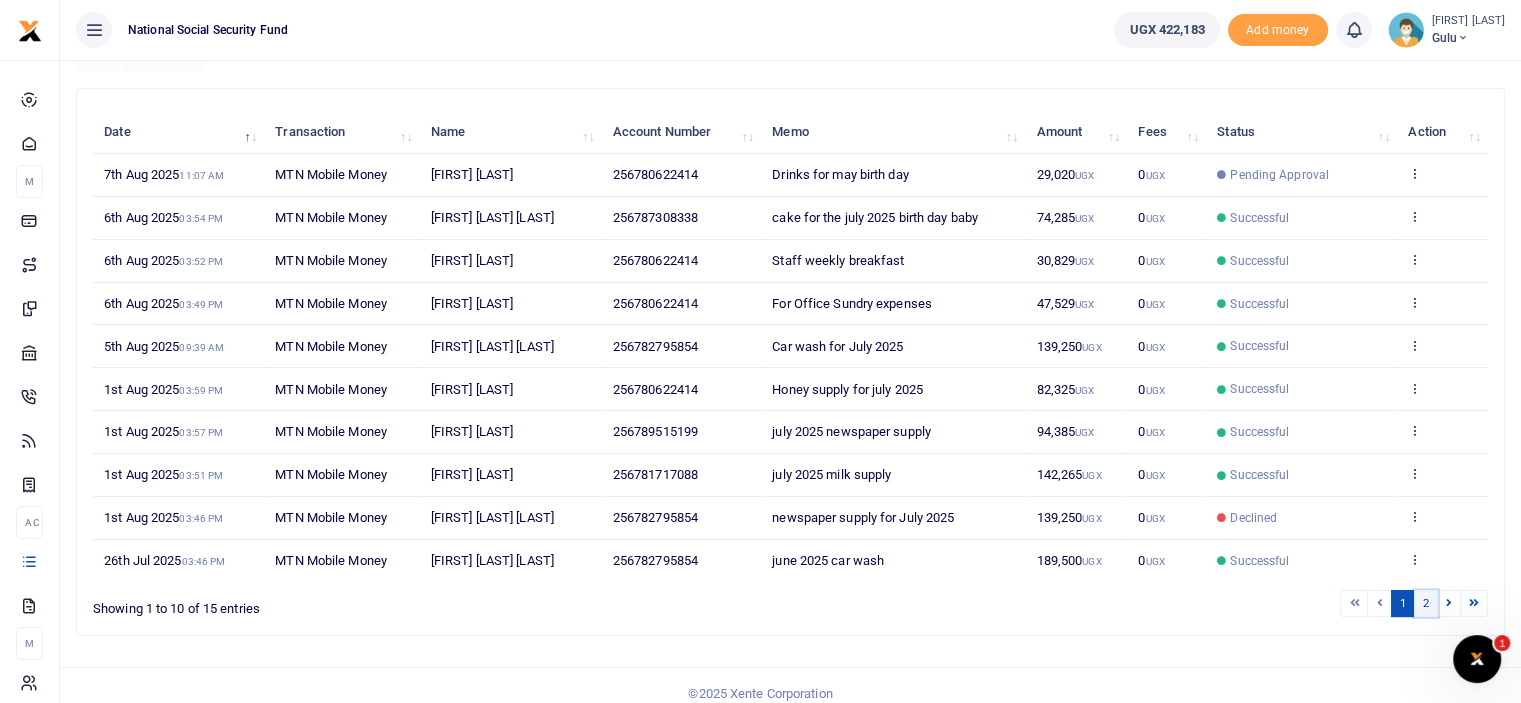 click on "2" at bounding box center (1426, 603) 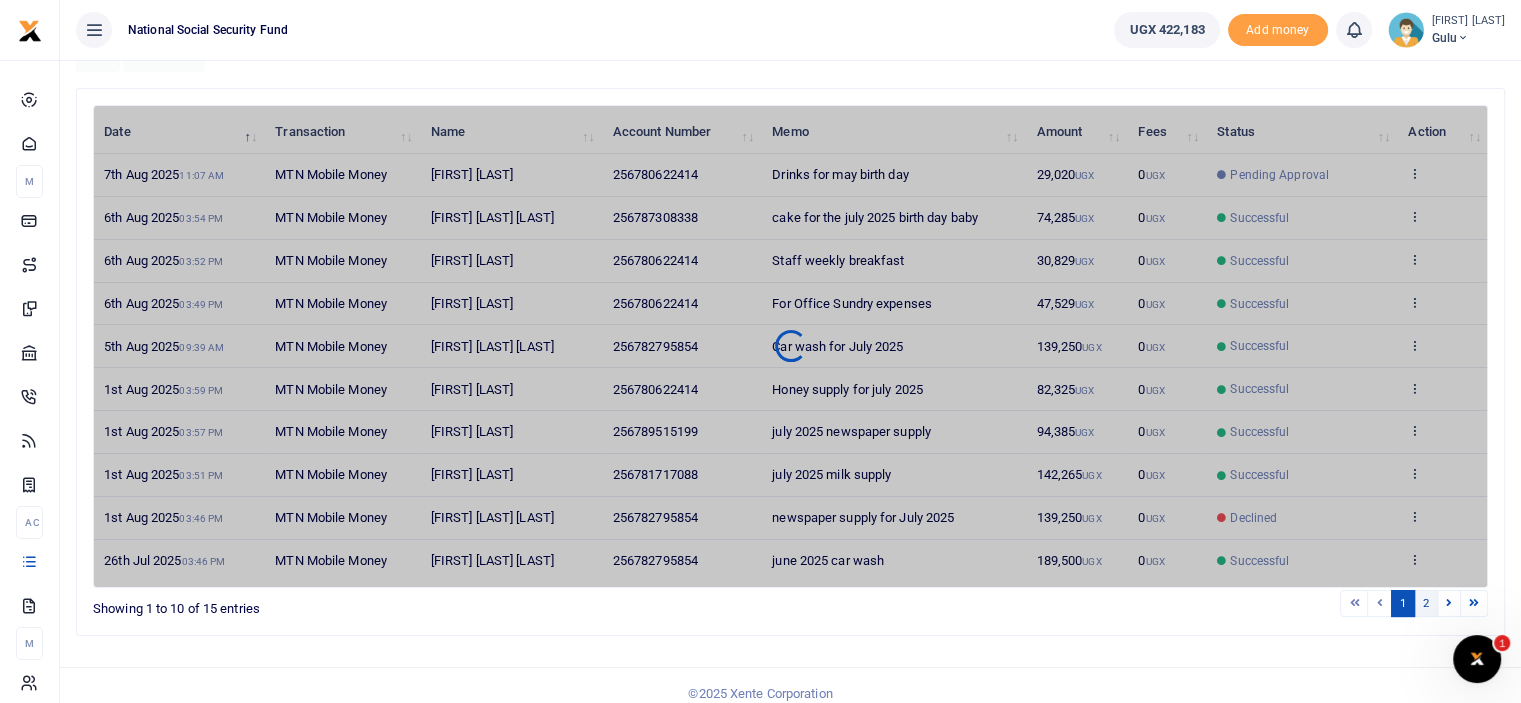 scroll, scrollTop: 19, scrollLeft: 0, axis: vertical 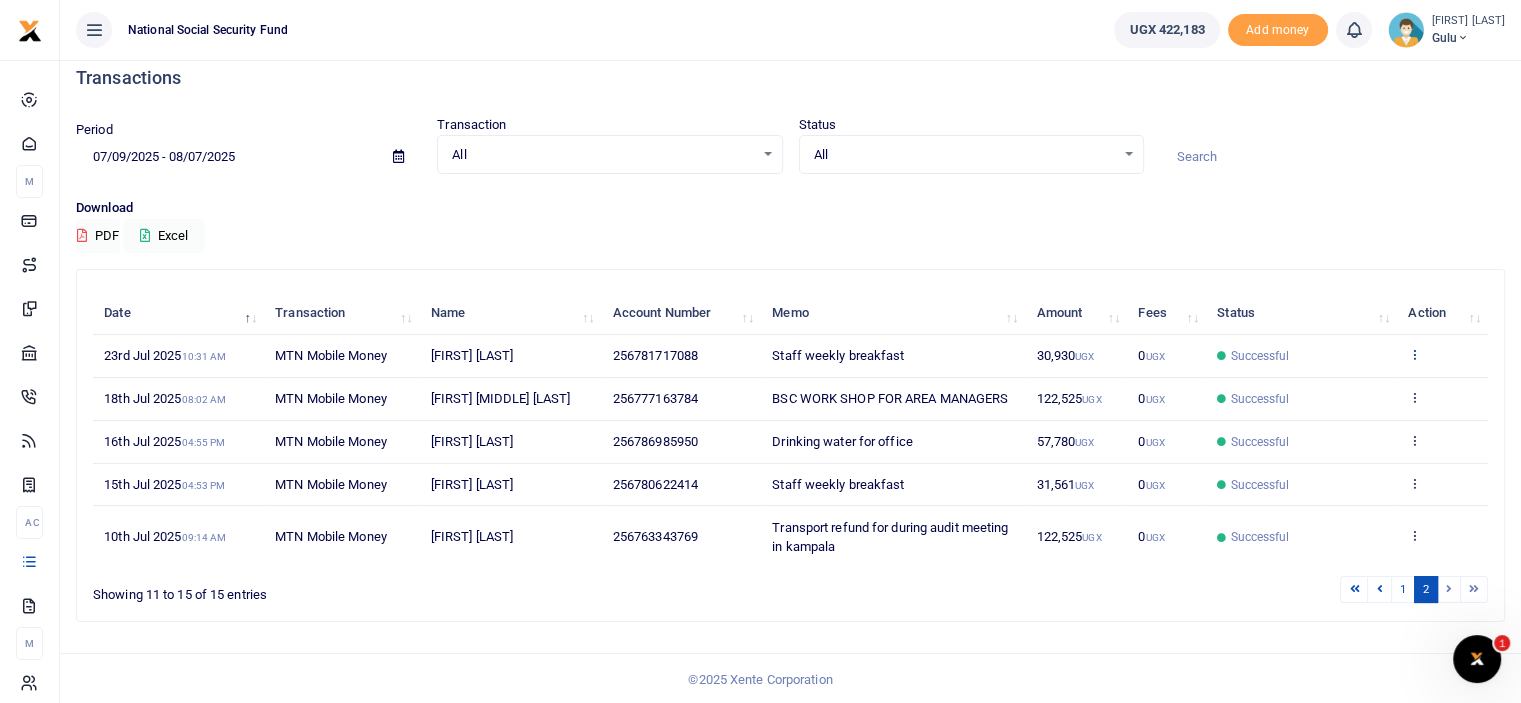 click at bounding box center (1414, 354) 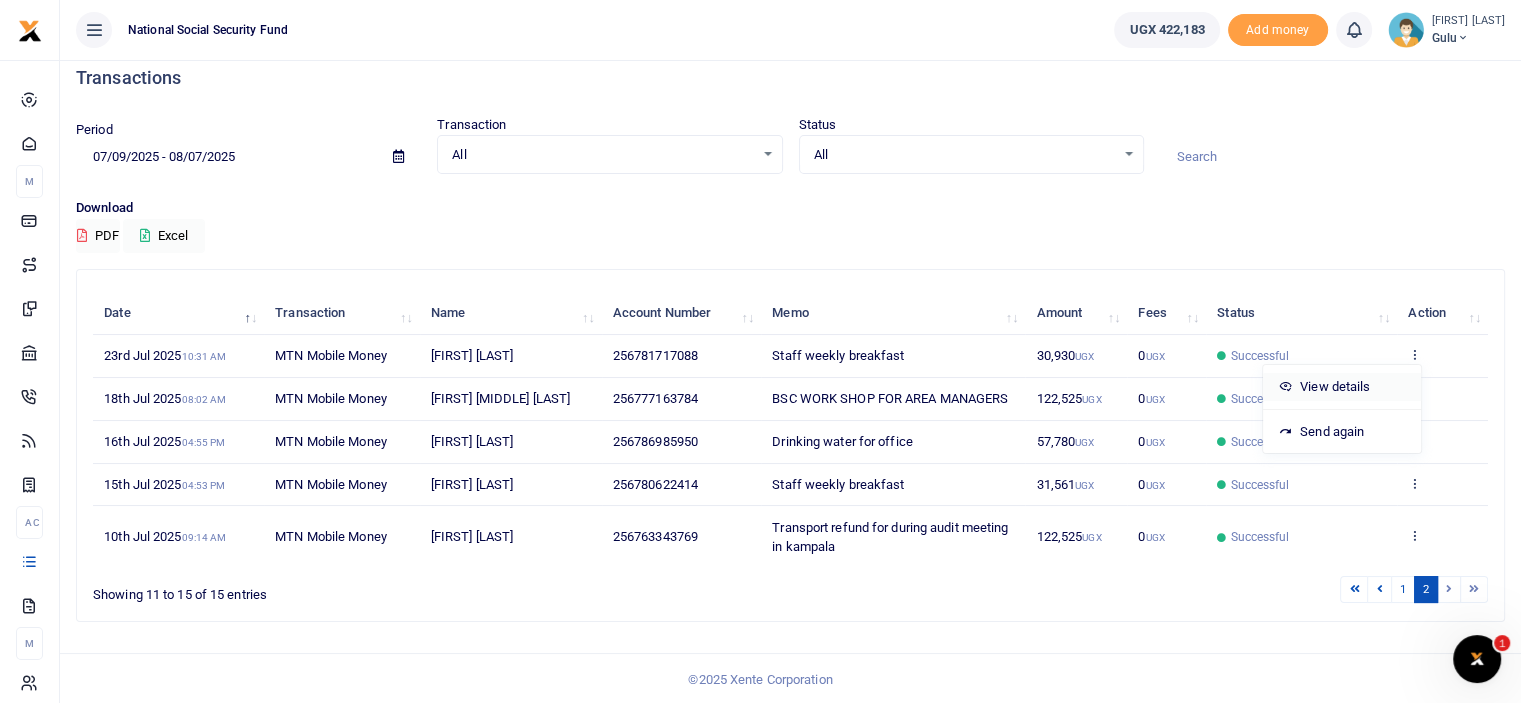 click on "View details" at bounding box center (1342, 387) 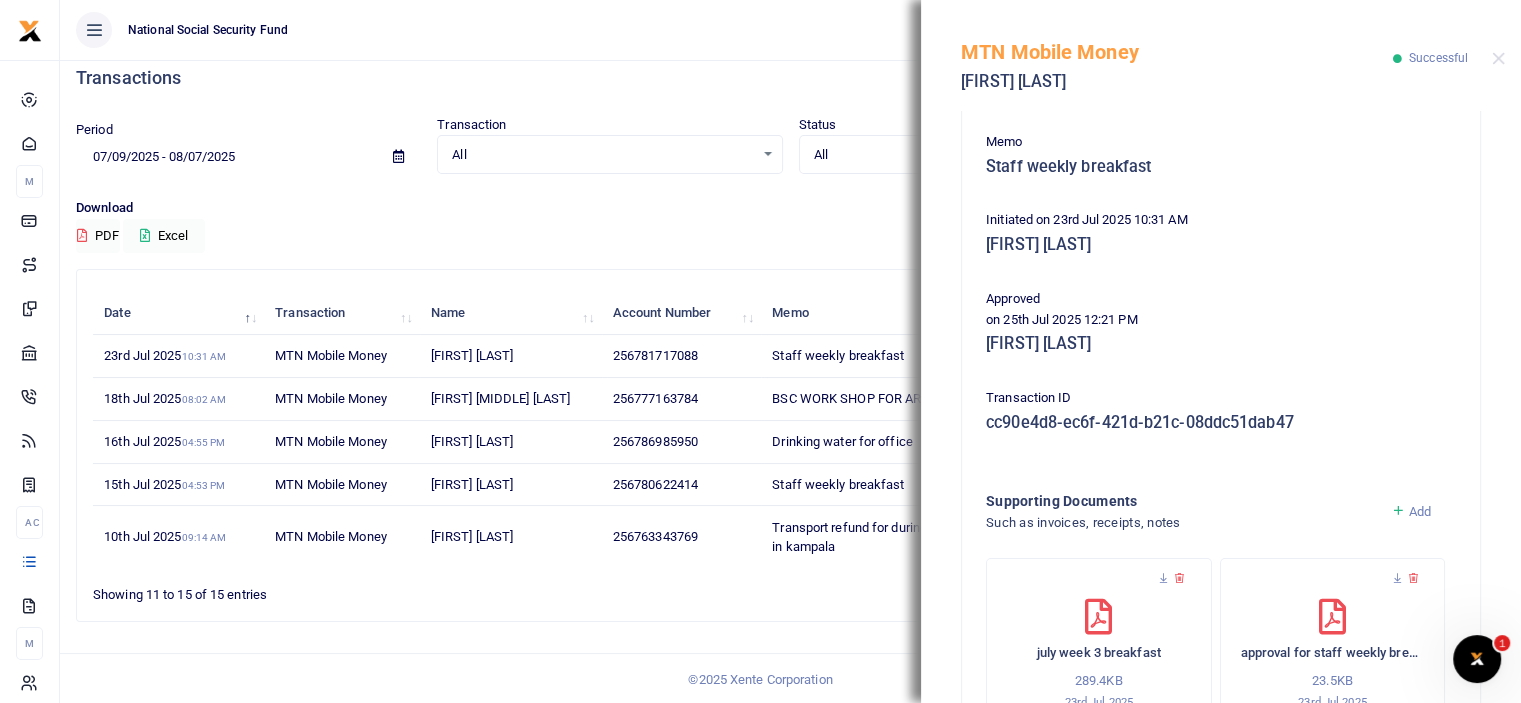 scroll, scrollTop: 367, scrollLeft: 0, axis: vertical 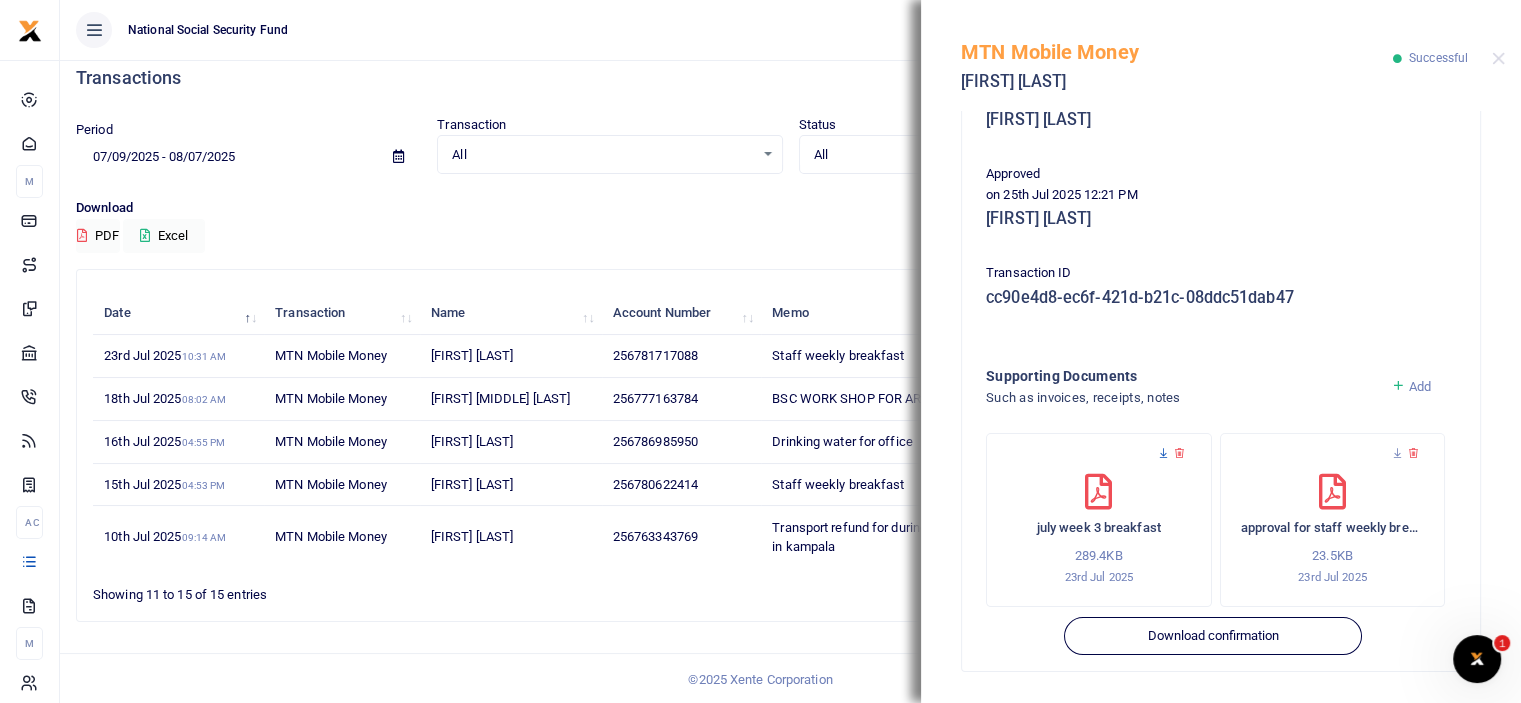 click at bounding box center [1163, 453] 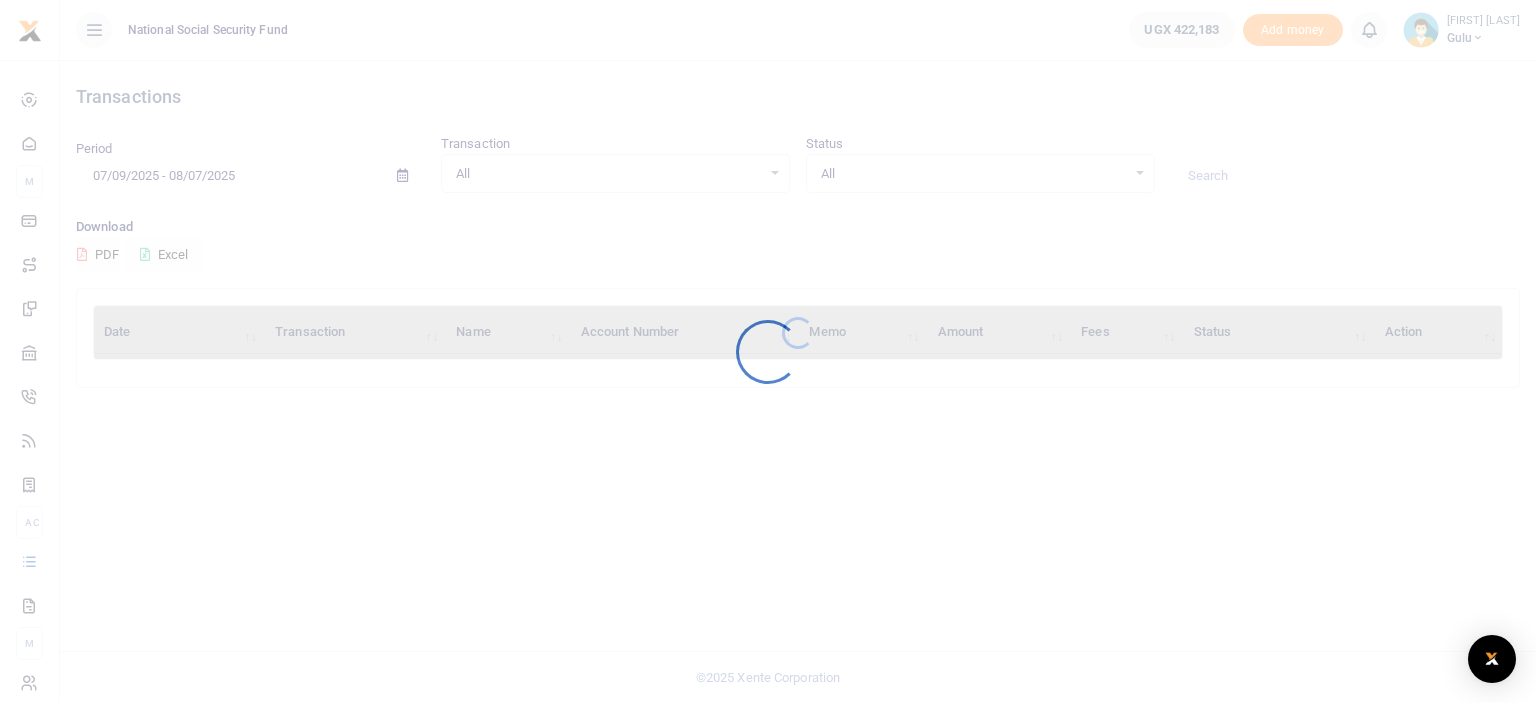 scroll, scrollTop: 0, scrollLeft: 0, axis: both 